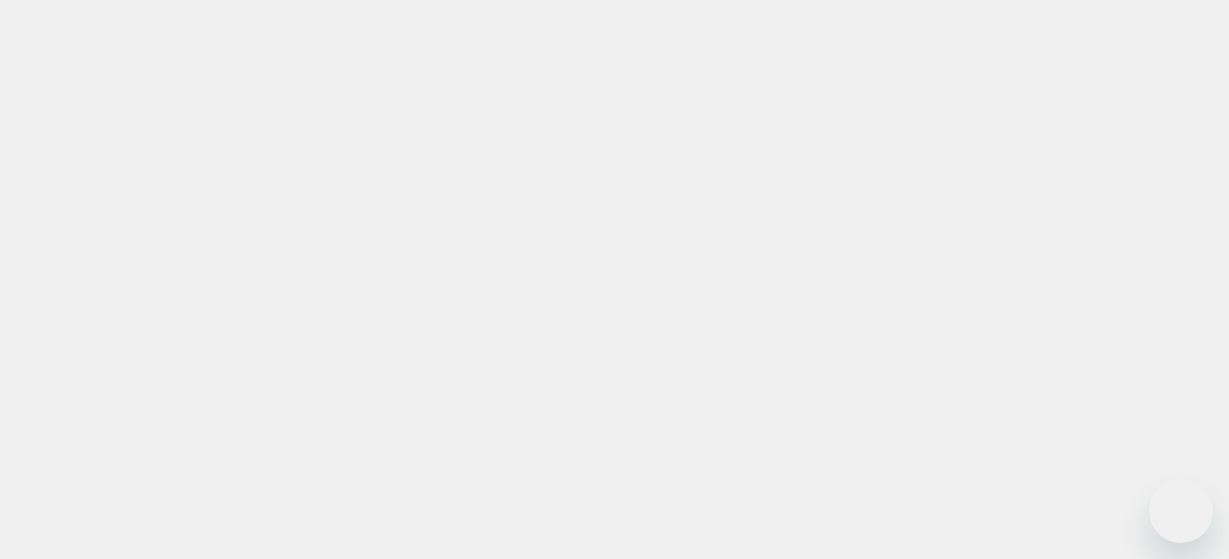 scroll, scrollTop: 0, scrollLeft: 0, axis: both 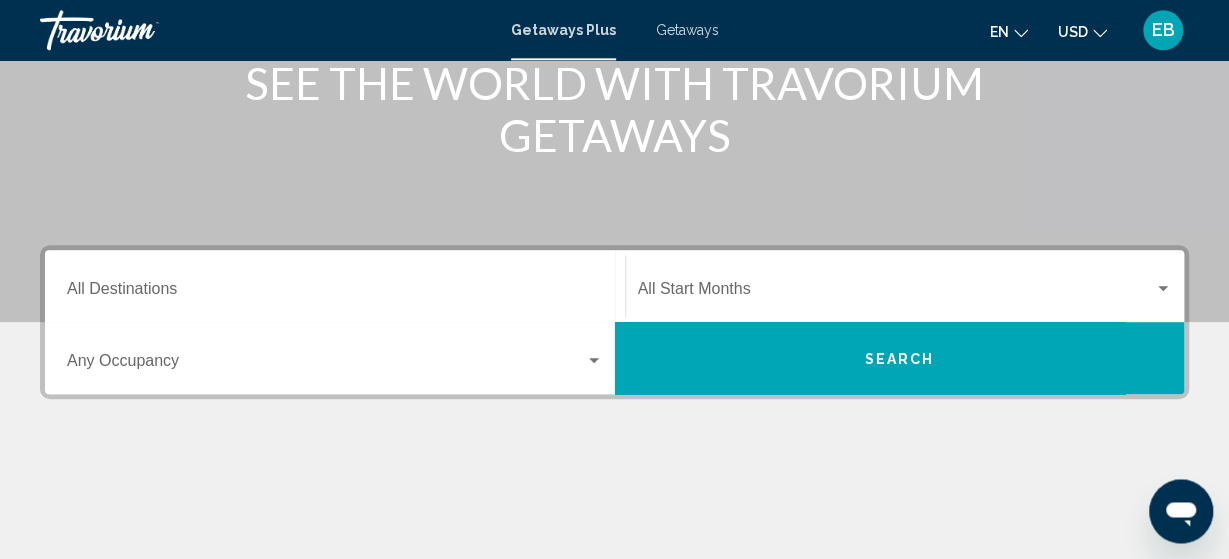 click on "Destination All Destinations" at bounding box center (335, 286) 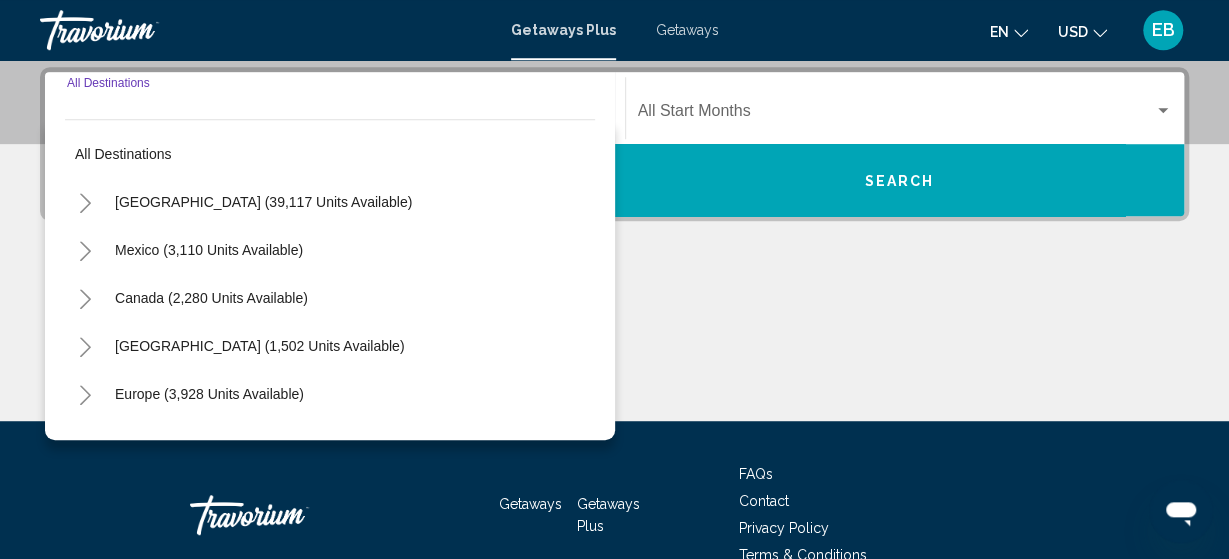 scroll, scrollTop: 458, scrollLeft: 0, axis: vertical 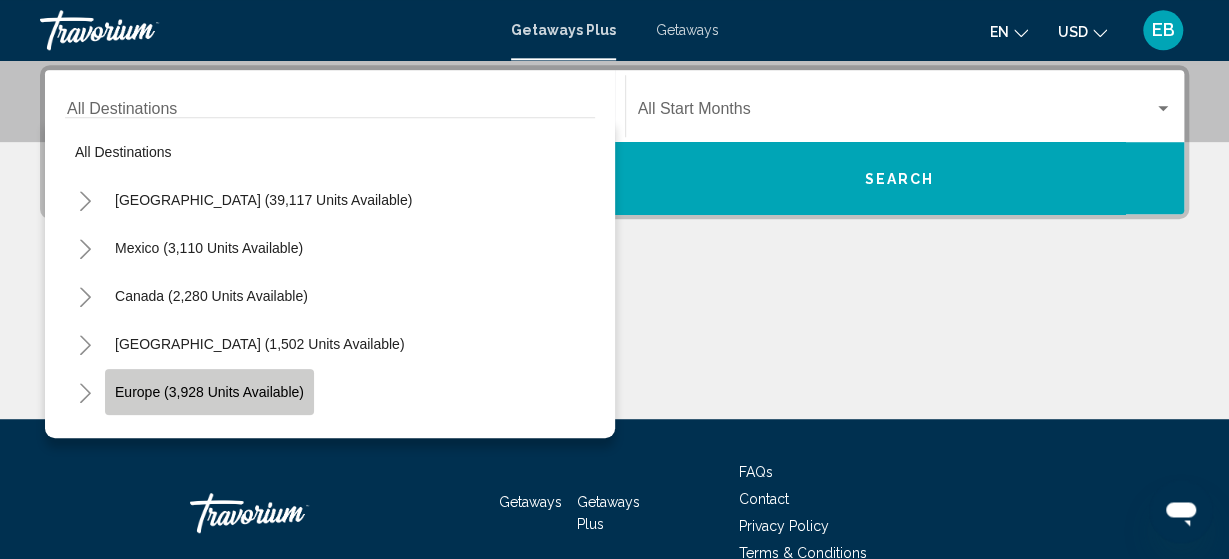 click on "Europe (3,928 units available)" 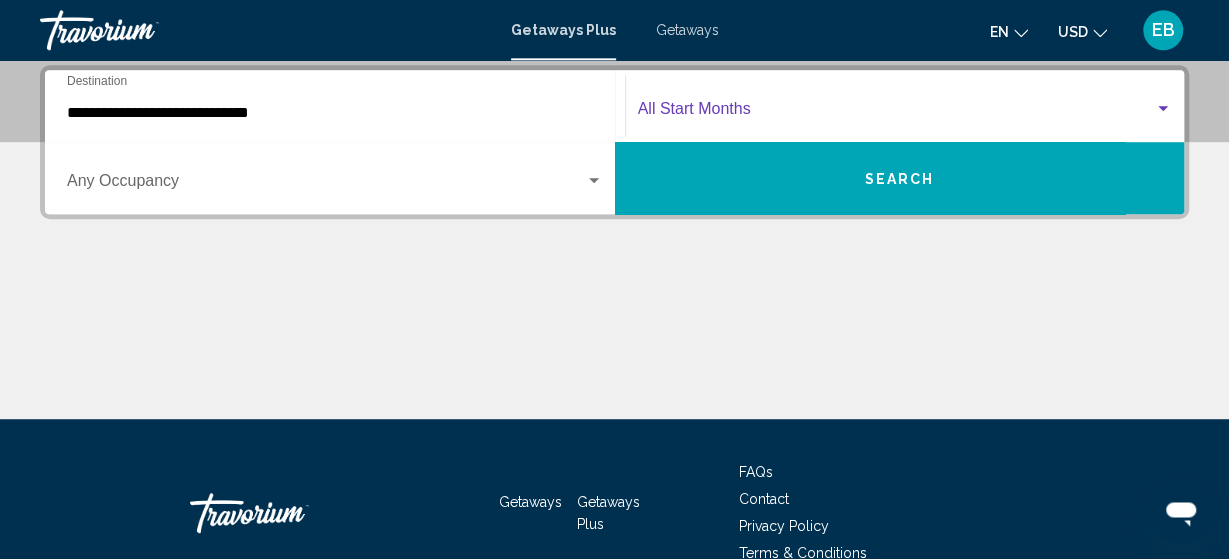 click at bounding box center (896, 113) 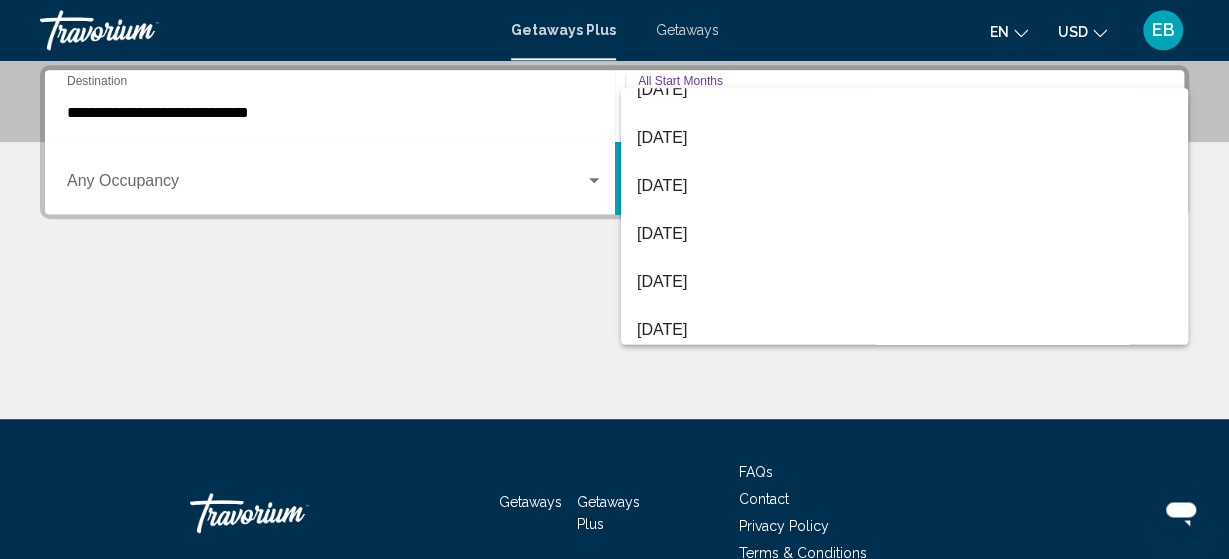 scroll, scrollTop: 280, scrollLeft: 0, axis: vertical 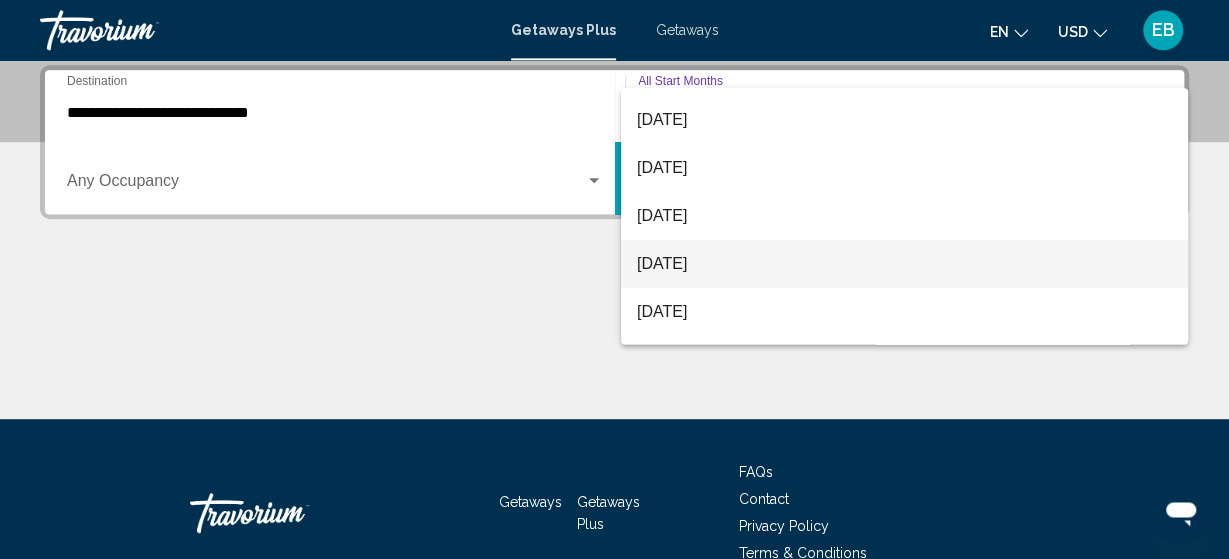 click on "[DATE]" at bounding box center [904, 264] 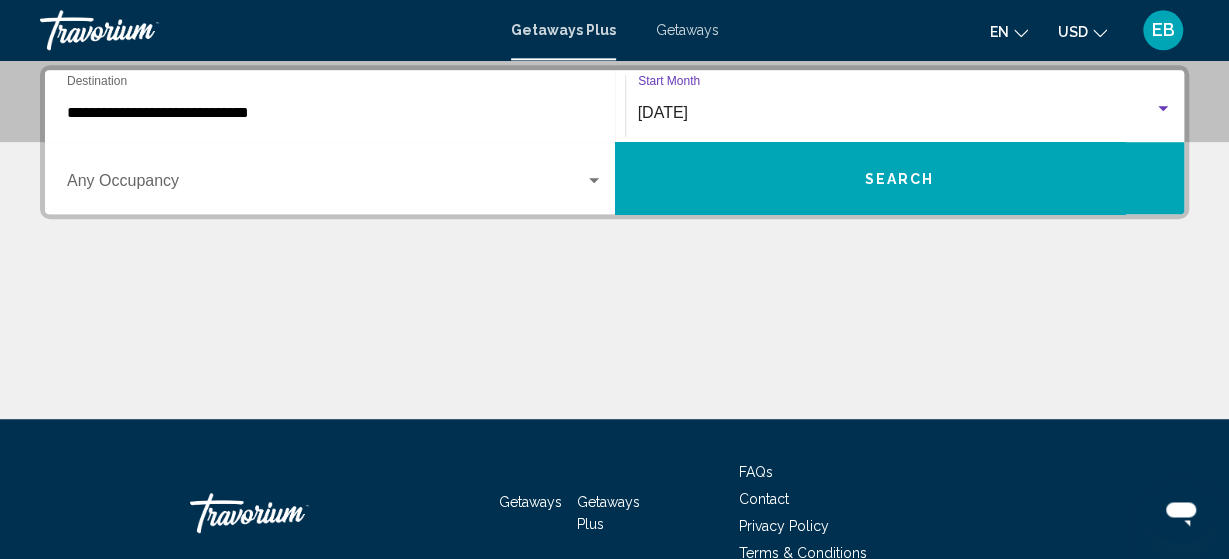 click on "[DATE] Start Month All Start Months" 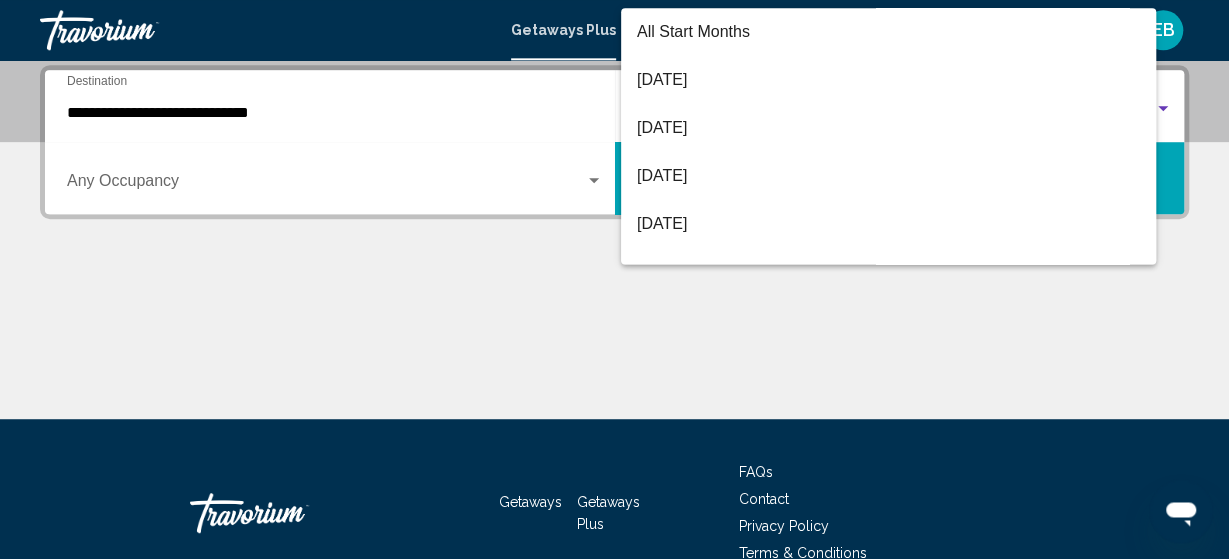scroll, scrollTop: 352, scrollLeft: 0, axis: vertical 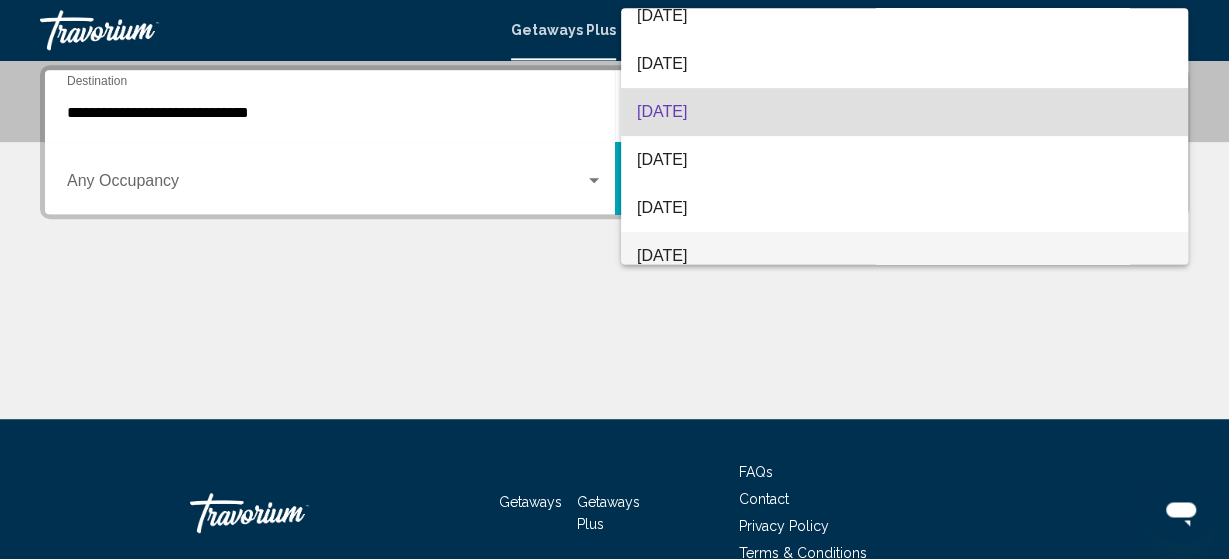 click on "[DATE]" at bounding box center (904, 256) 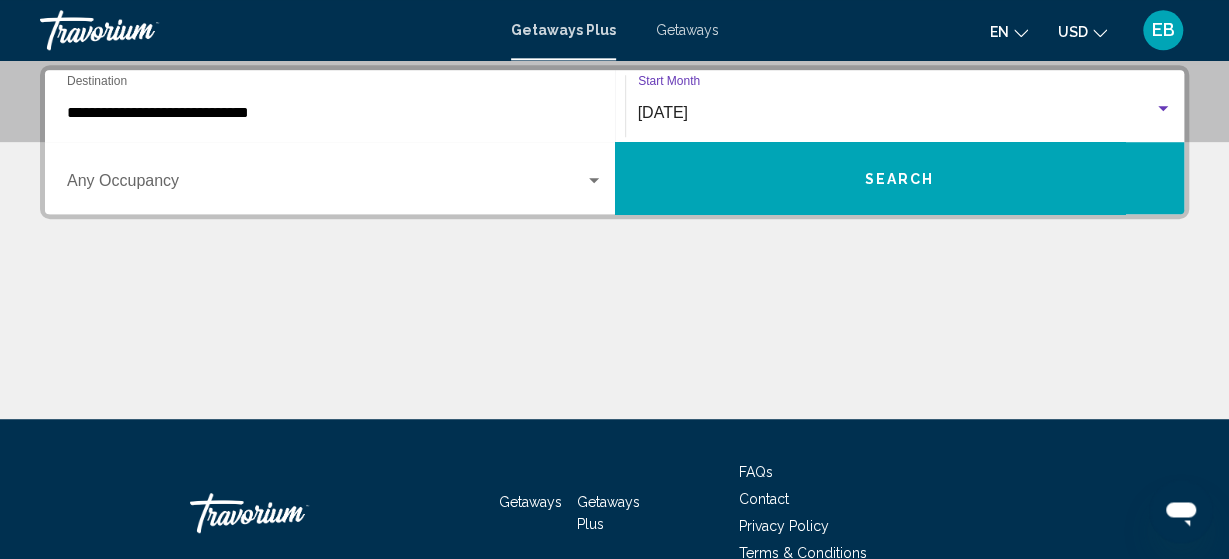 scroll, scrollTop: 368, scrollLeft: 0, axis: vertical 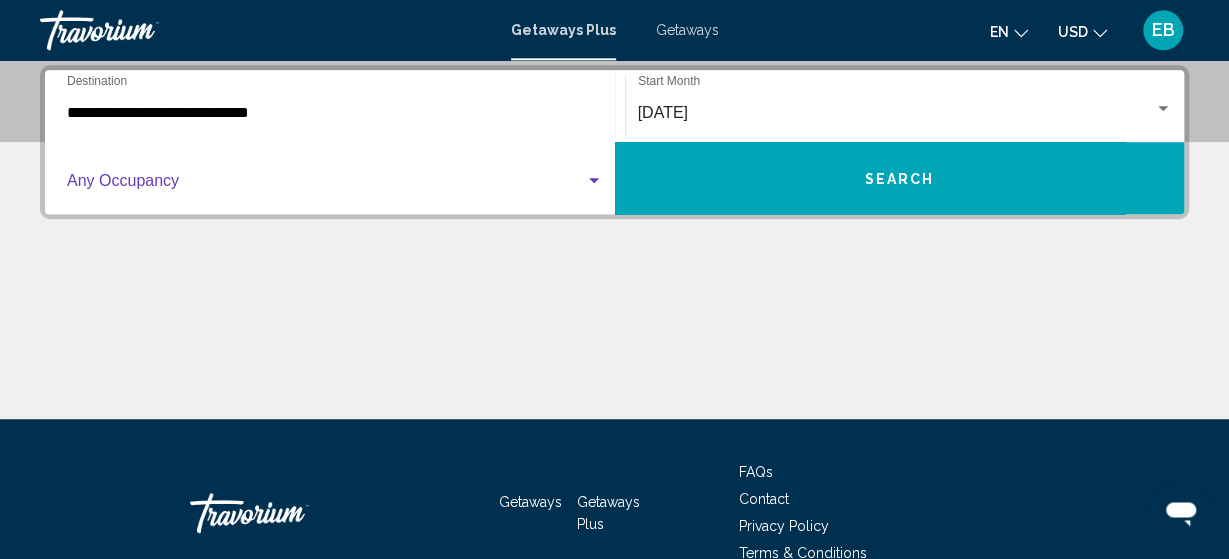click at bounding box center [326, 185] 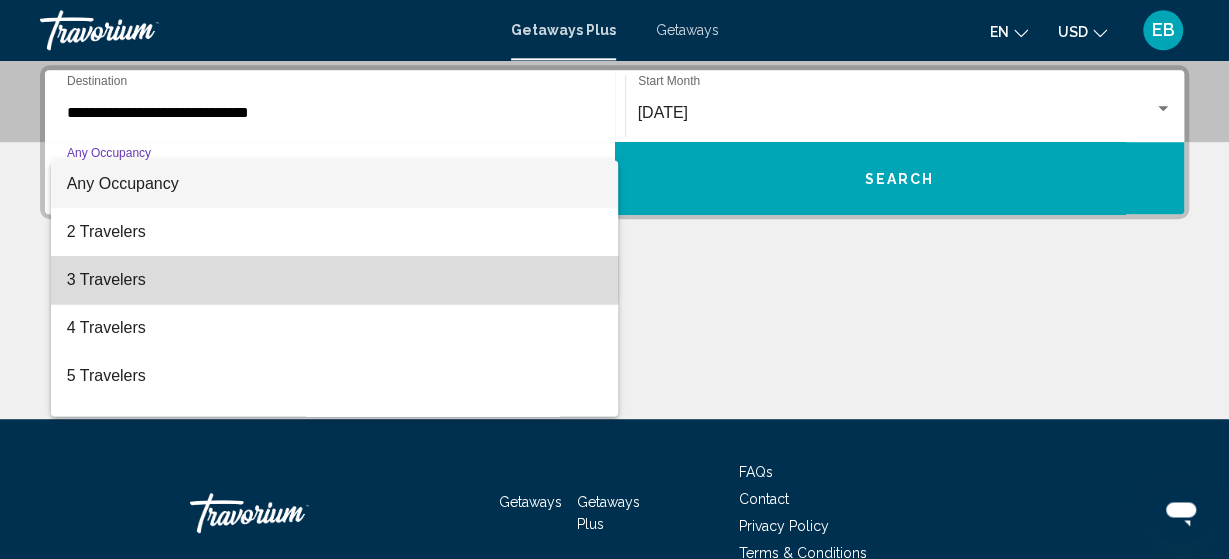 click on "3 Travelers" at bounding box center [335, 280] 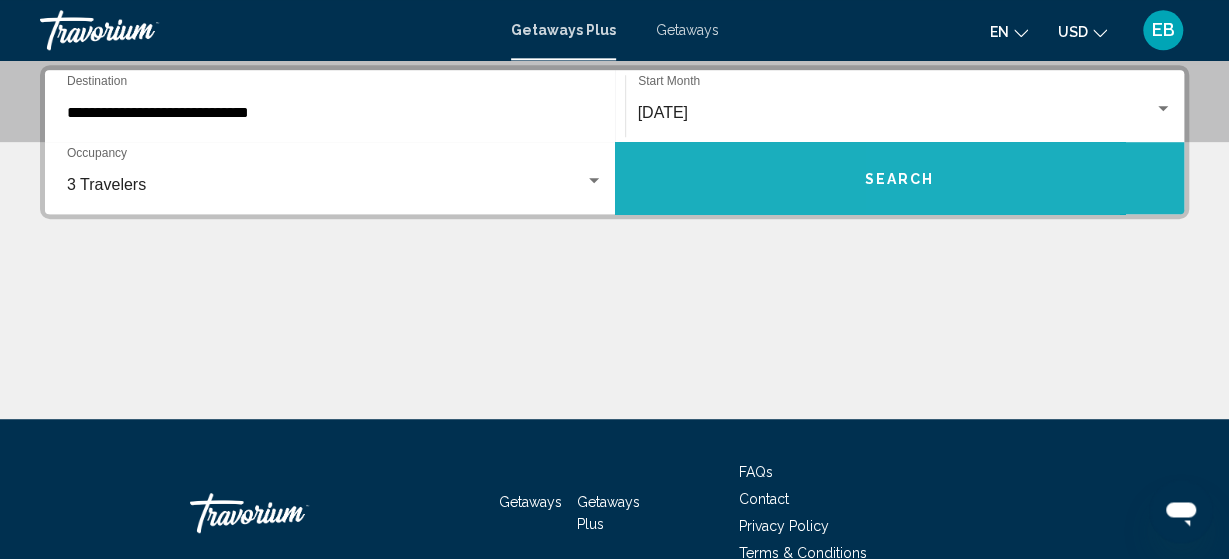 click on "Search" at bounding box center (900, 178) 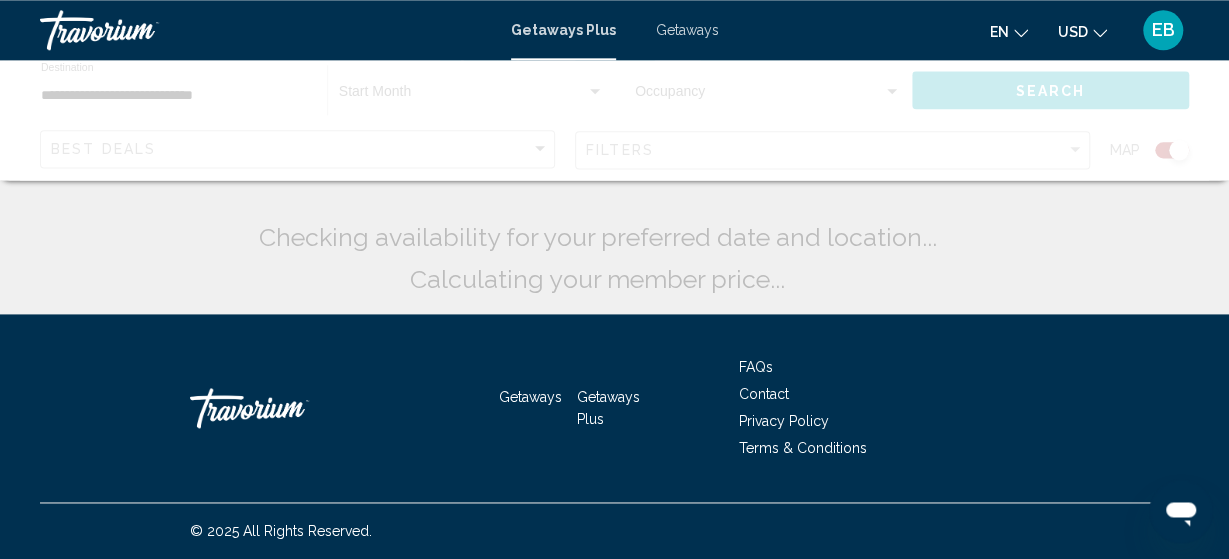 scroll, scrollTop: 0, scrollLeft: 0, axis: both 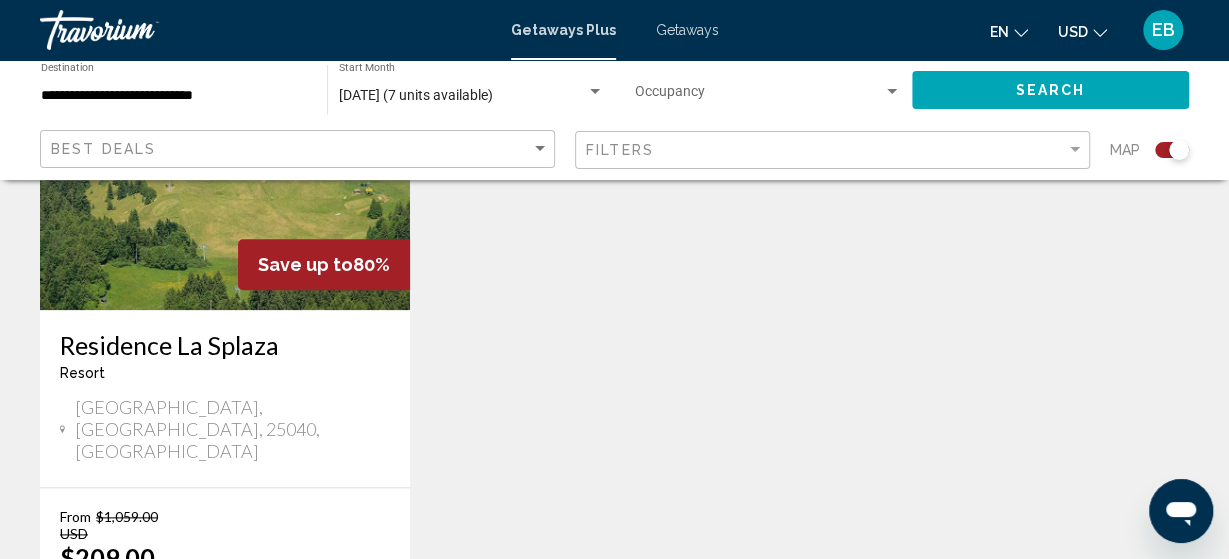 click at bounding box center (225, 150) 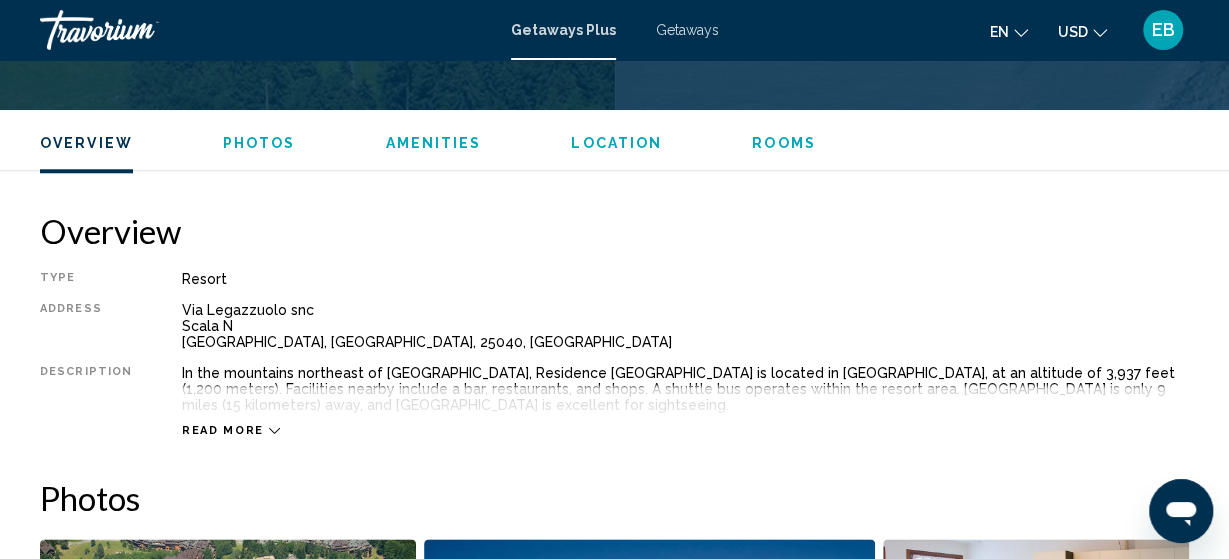 scroll, scrollTop: 3433, scrollLeft: 0, axis: vertical 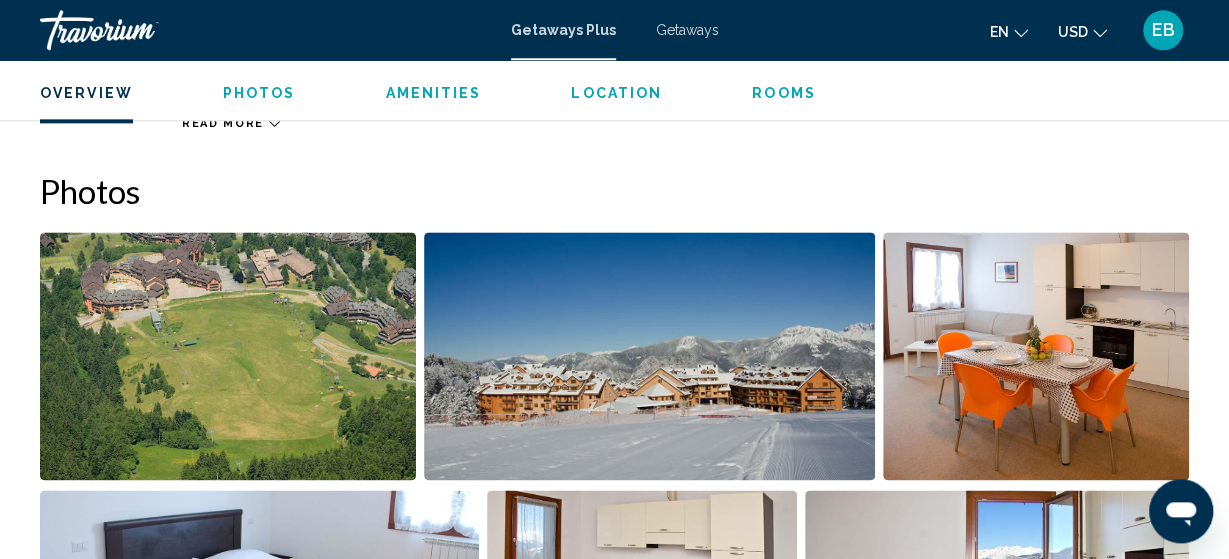 click at bounding box center [228, 356] 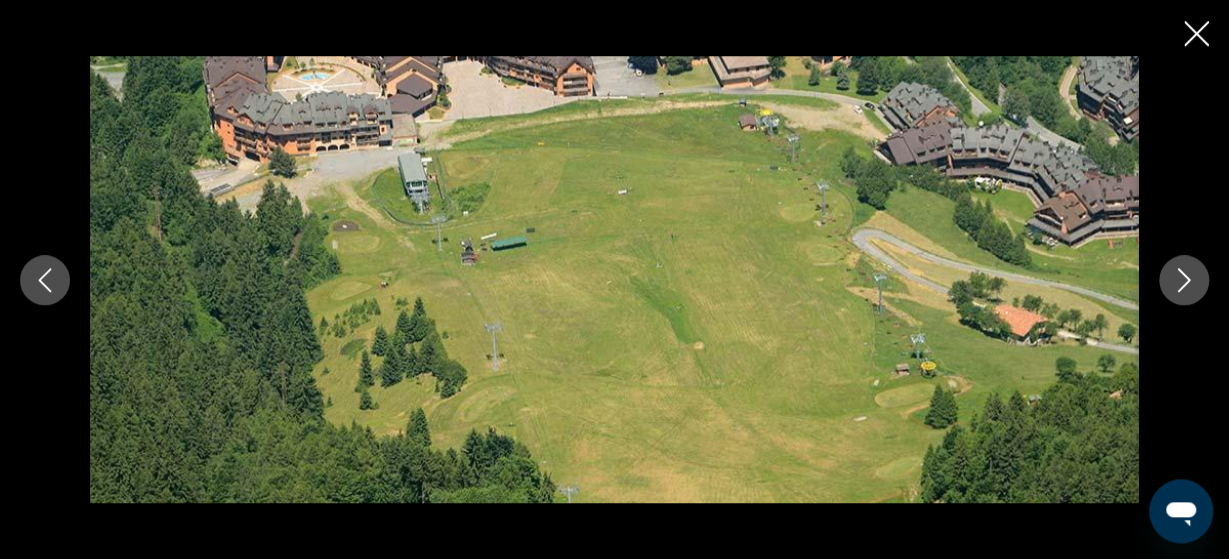 click 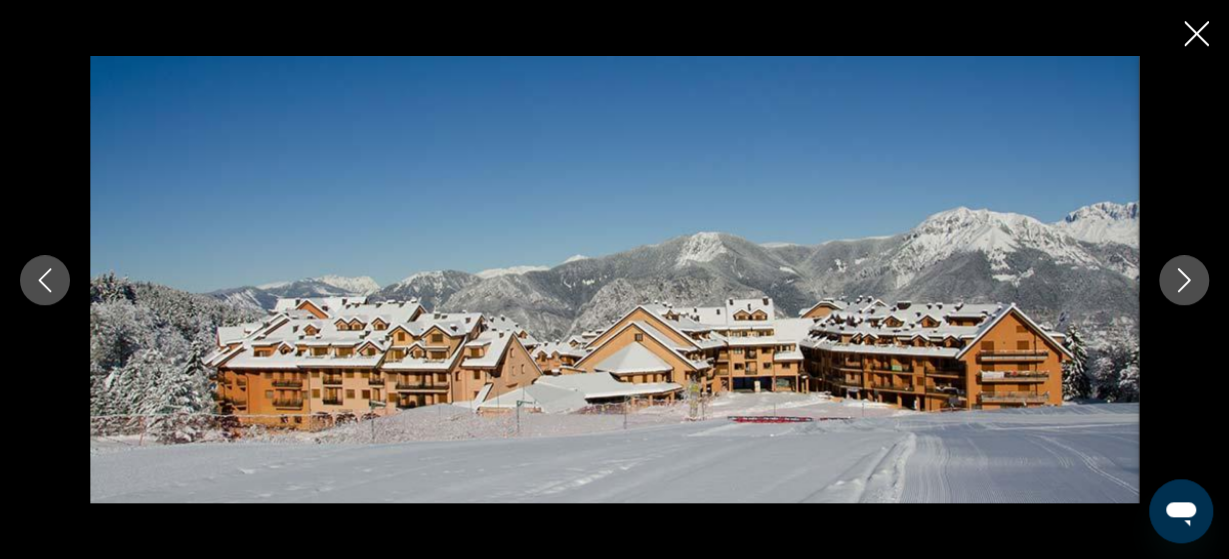 click 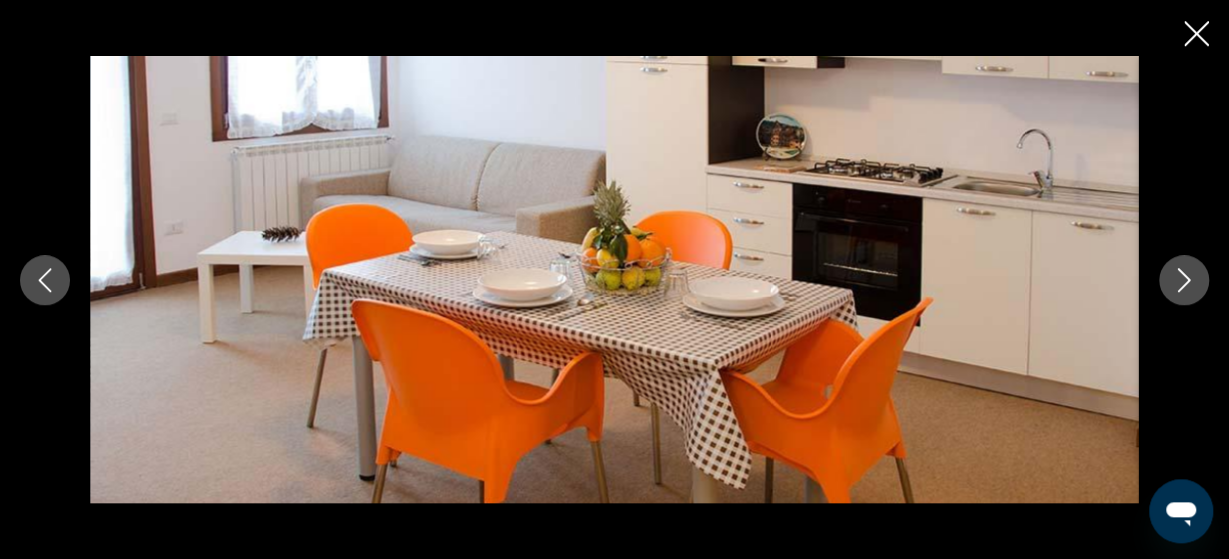 click 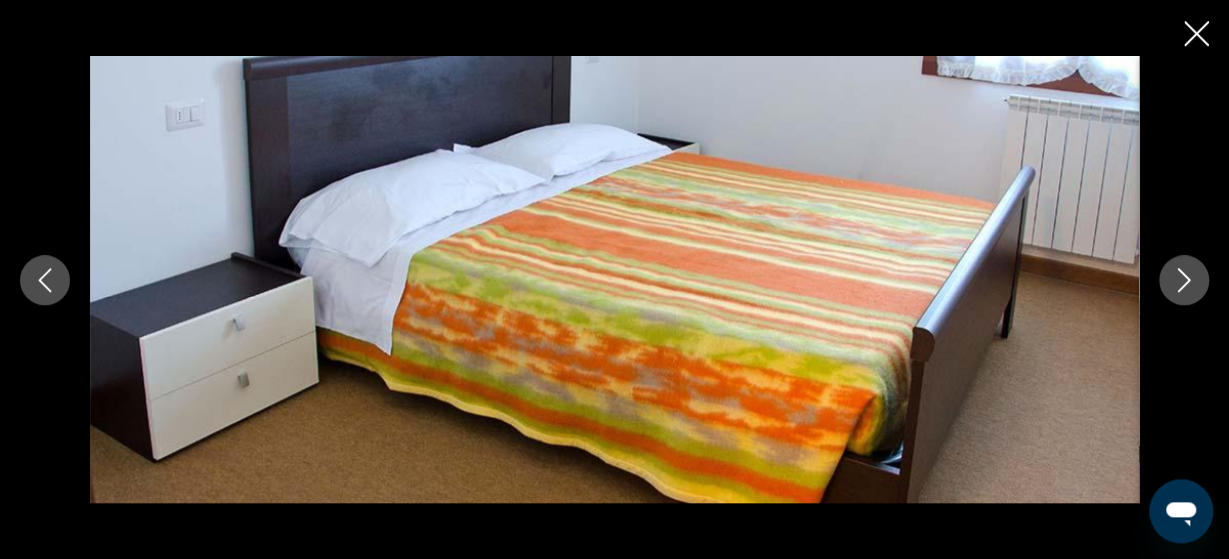 click 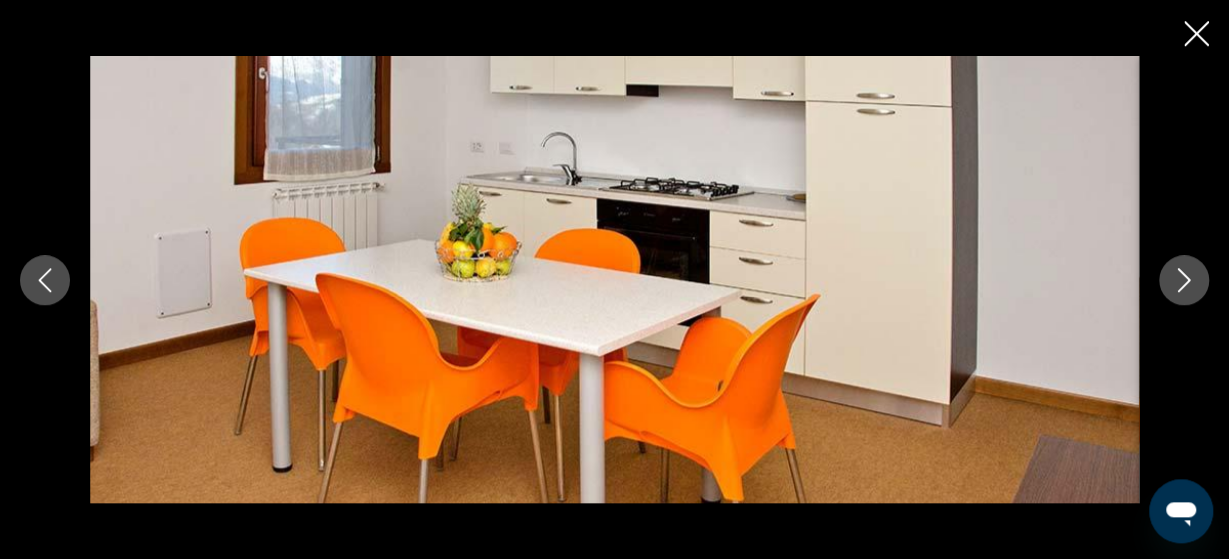 click 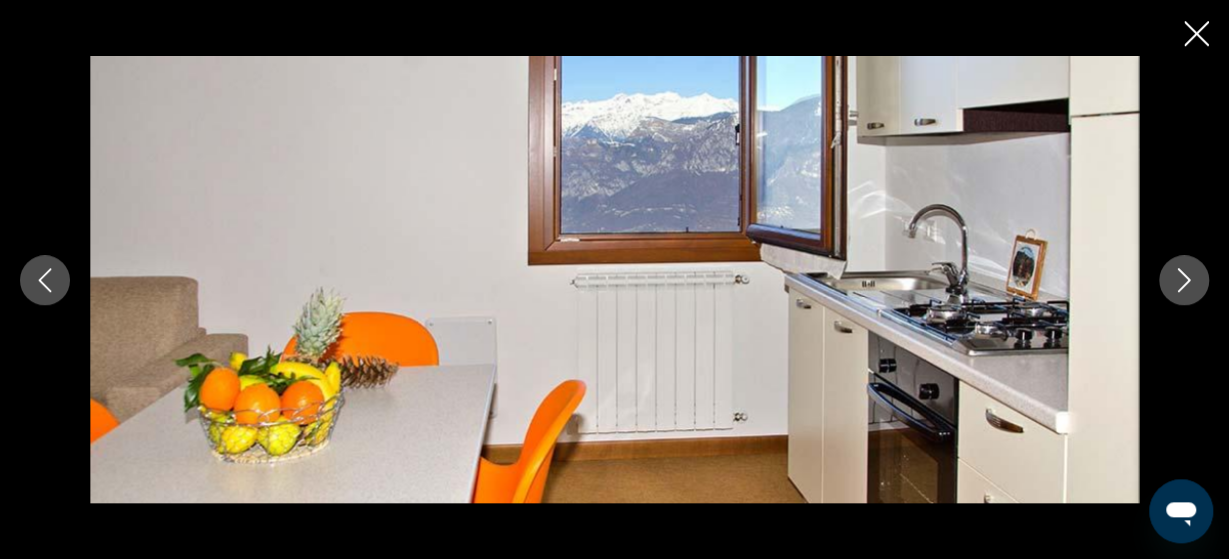 click 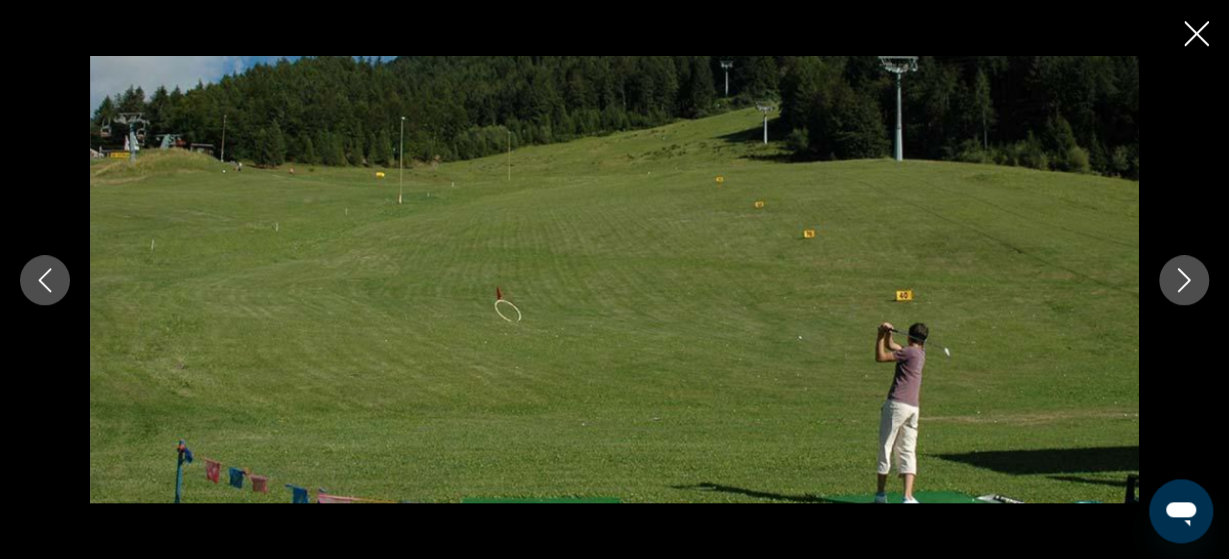click 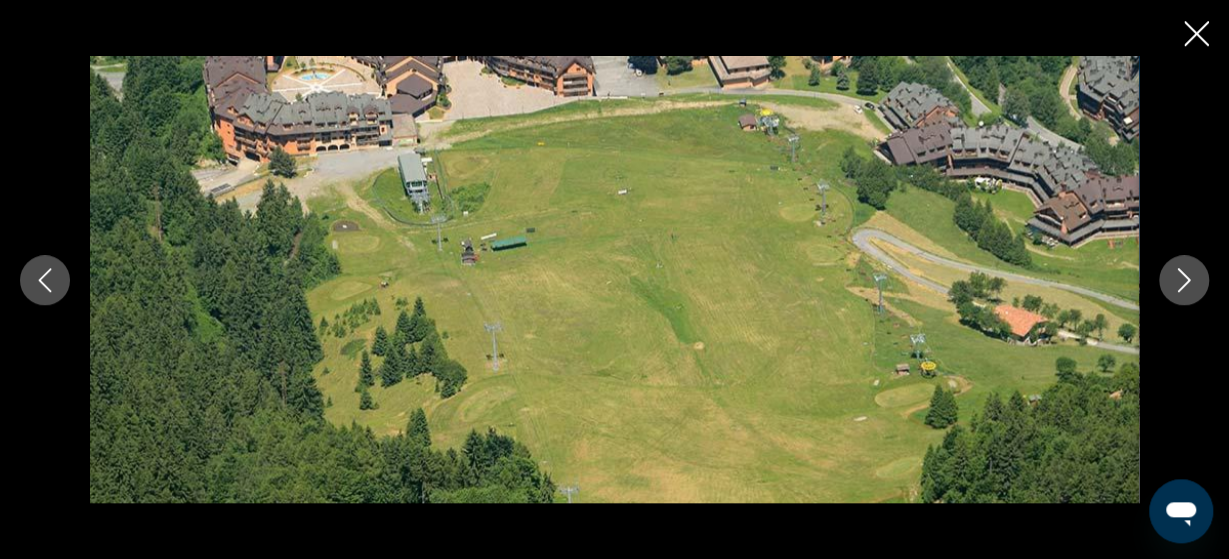 click 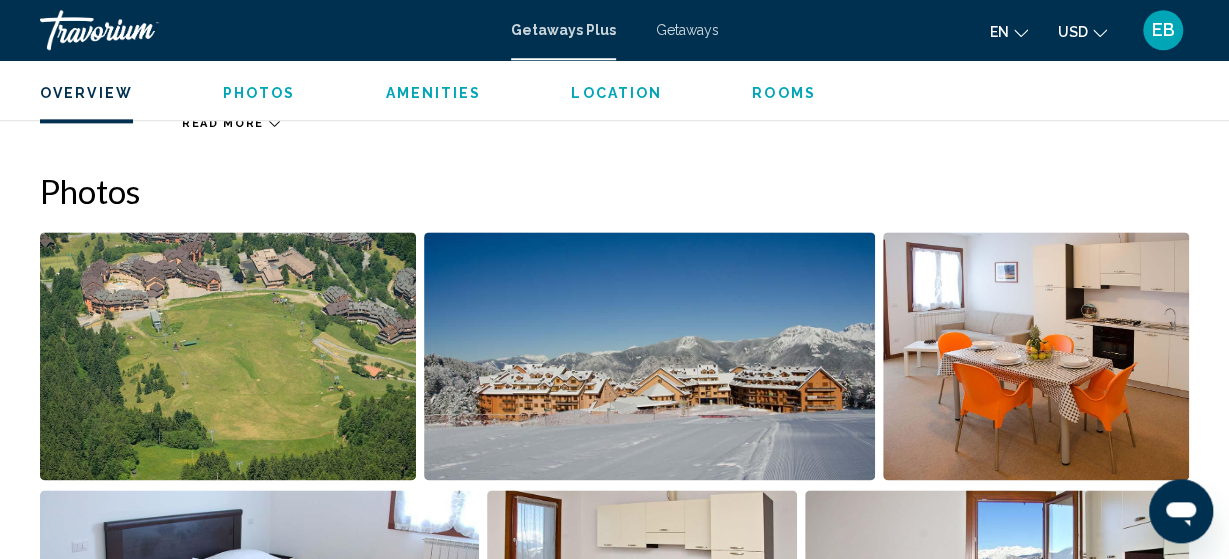 click on "Getaways" at bounding box center [687, 30] 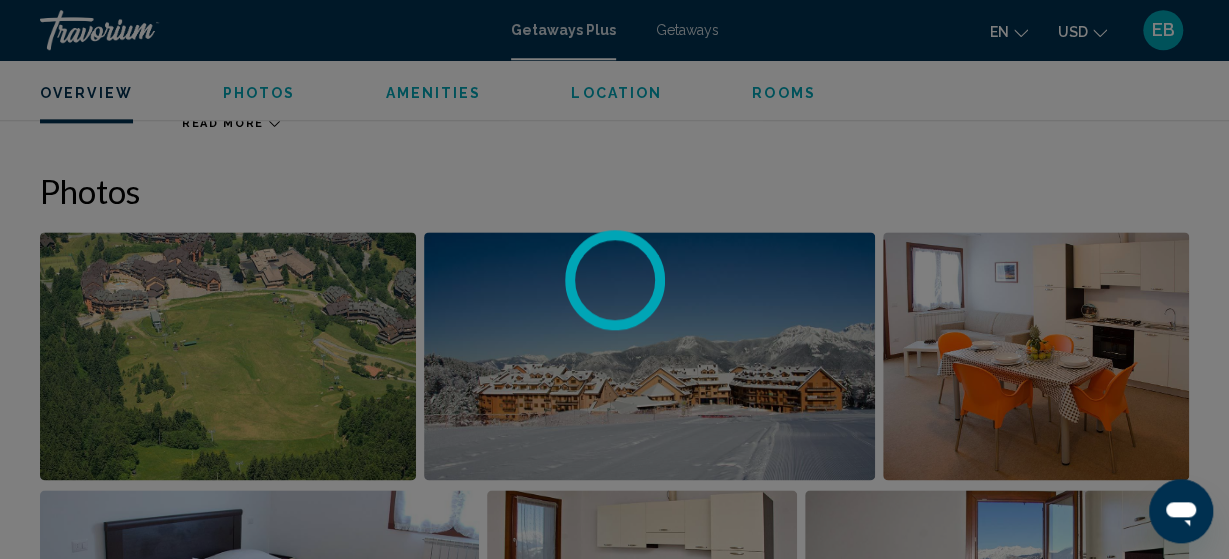 scroll, scrollTop: 0, scrollLeft: 0, axis: both 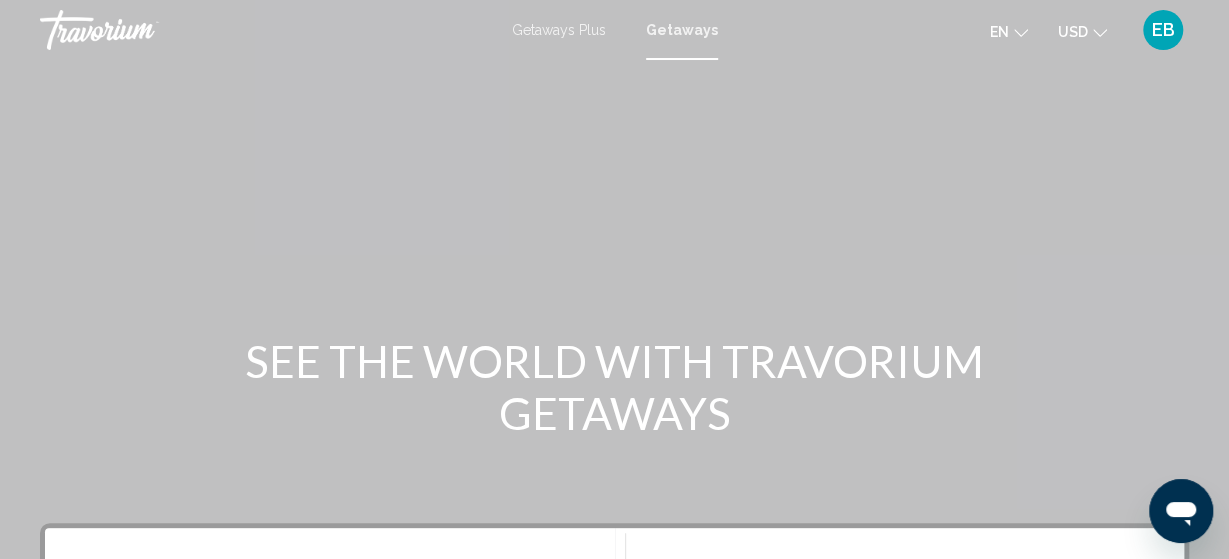 click on "Destination All Destinations" at bounding box center (335, 564) 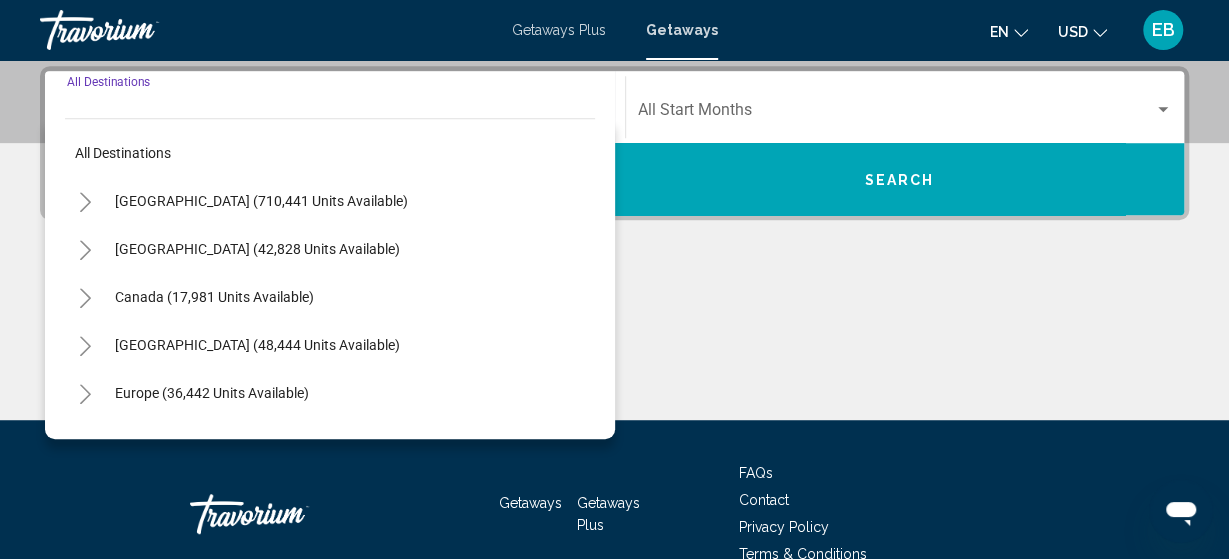 scroll, scrollTop: 458, scrollLeft: 0, axis: vertical 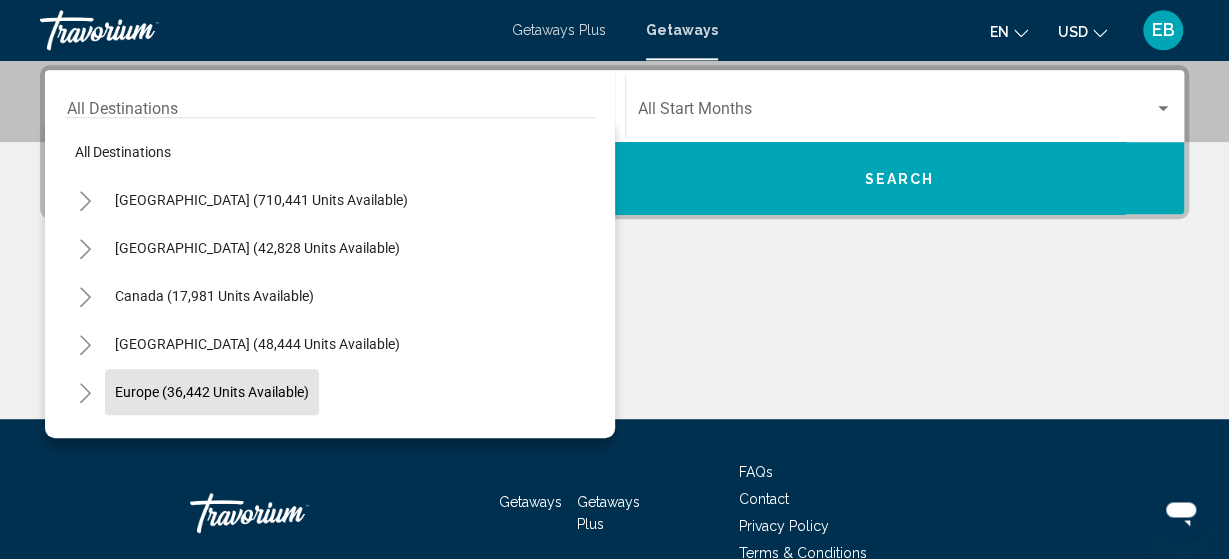 click on "Europe (36,442 units available)" 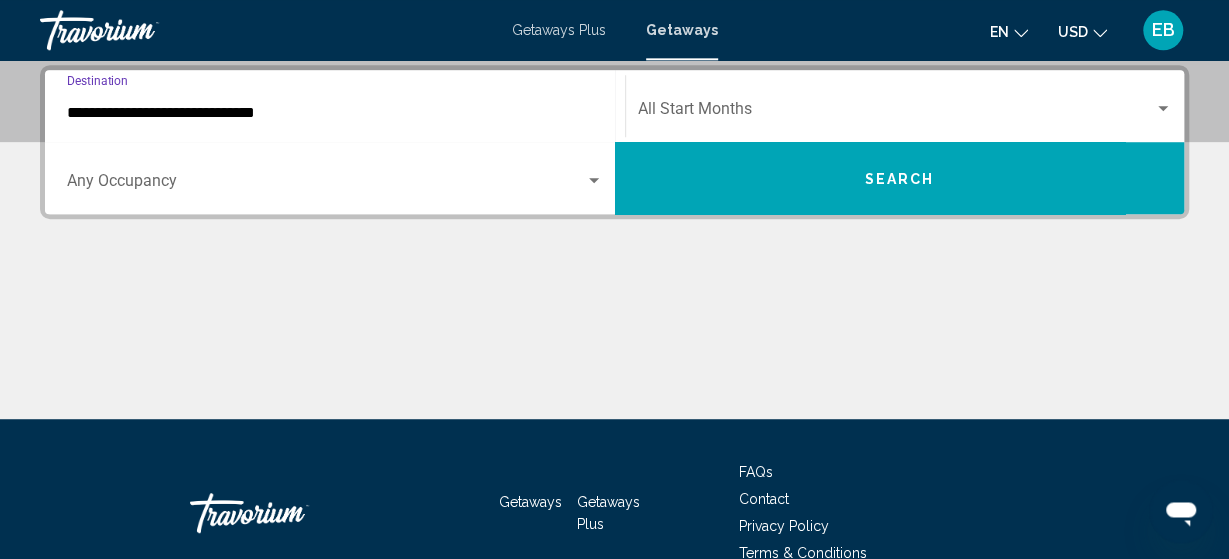 click on "Start Month All Start Months" 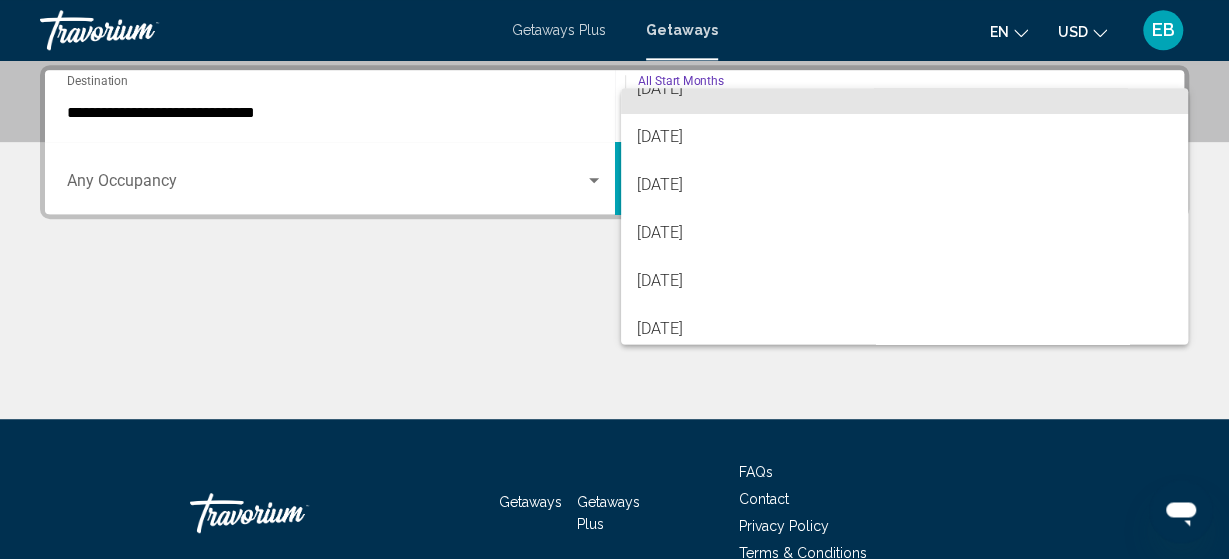 scroll, scrollTop: 408, scrollLeft: 0, axis: vertical 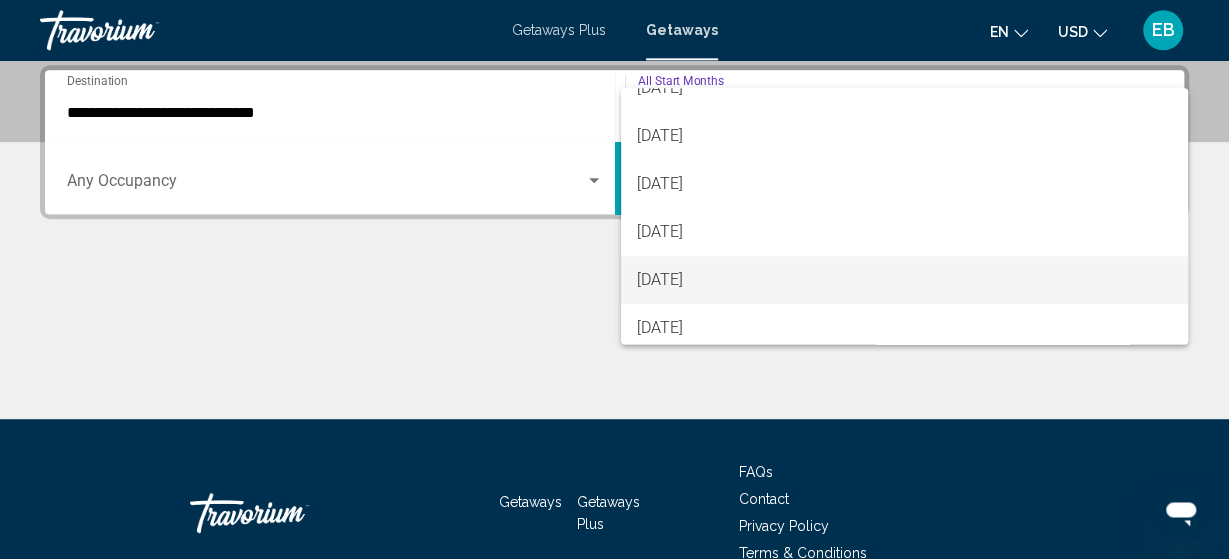 click on "[DATE]" at bounding box center [904, 280] 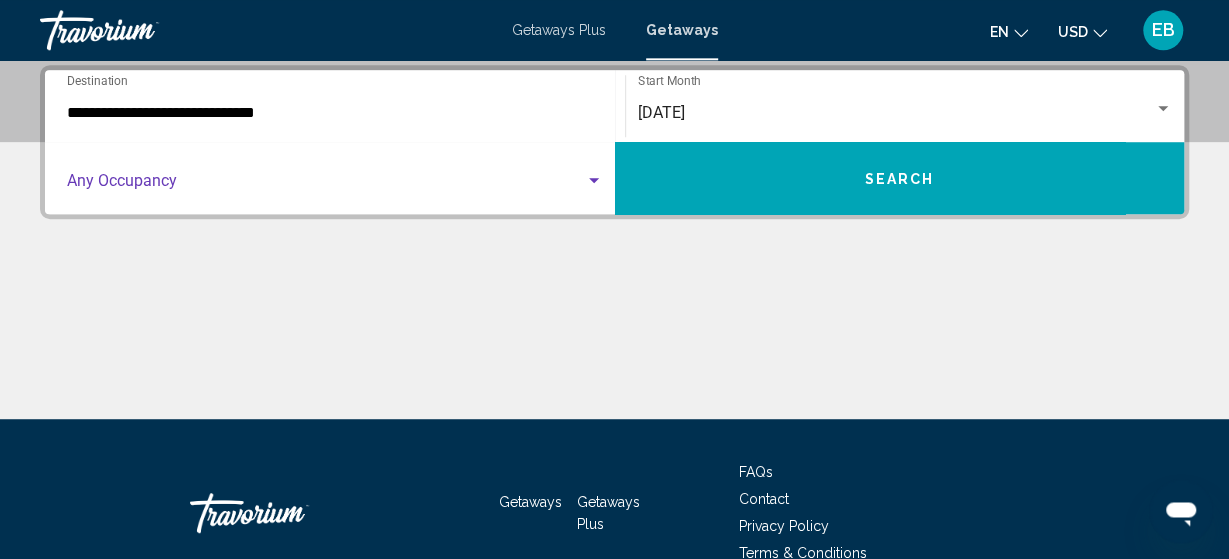 click at bounding box center [335, 185] 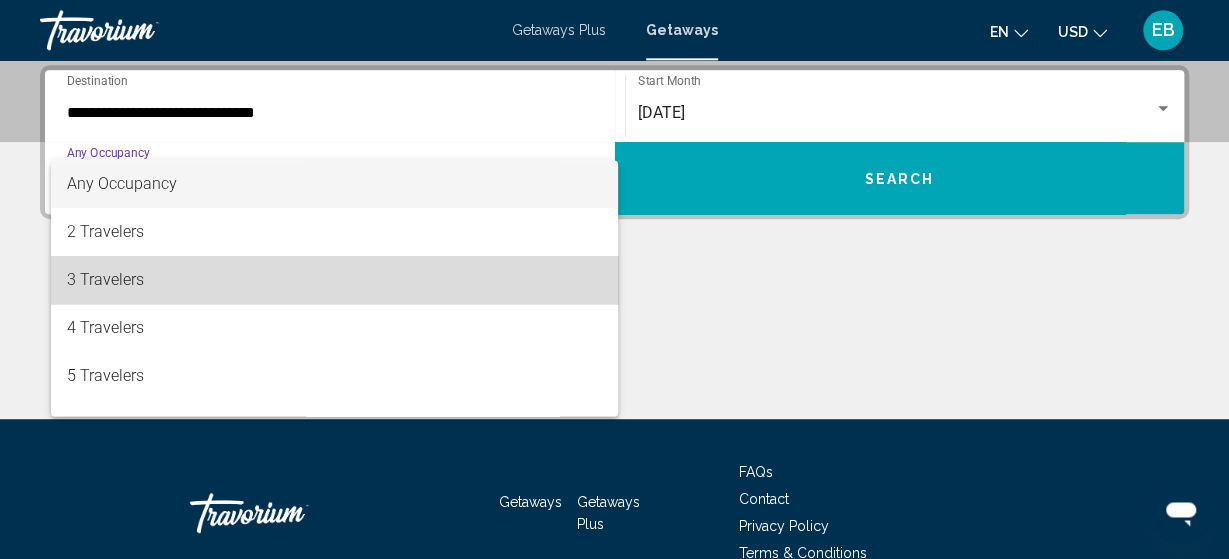 click on "3 Travelers" at bounding box center (335, 280) 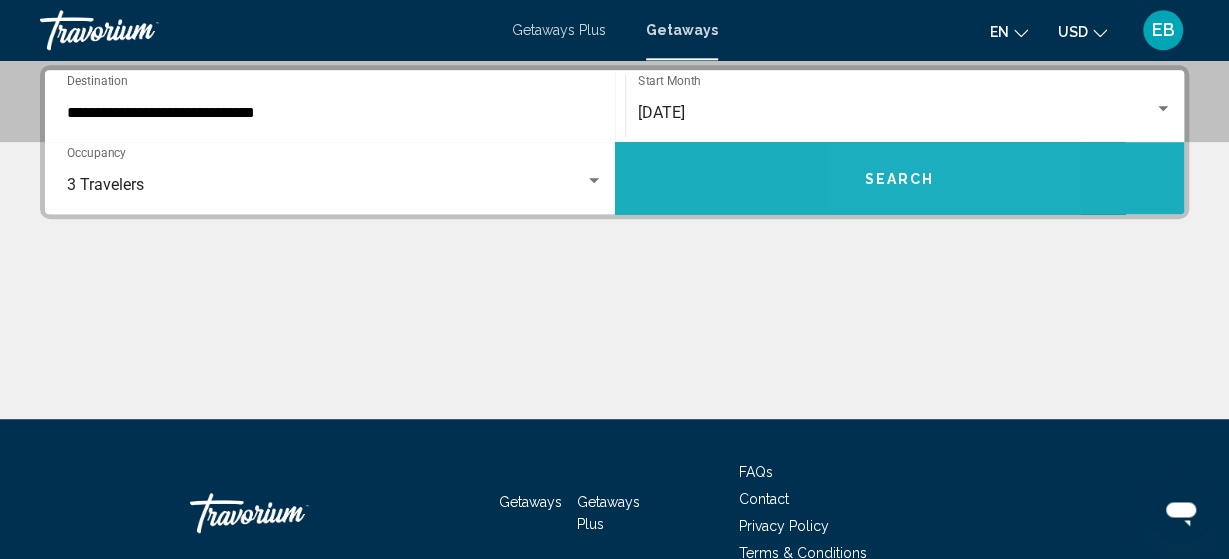 click on "Search" at bounding box center (899, 179) 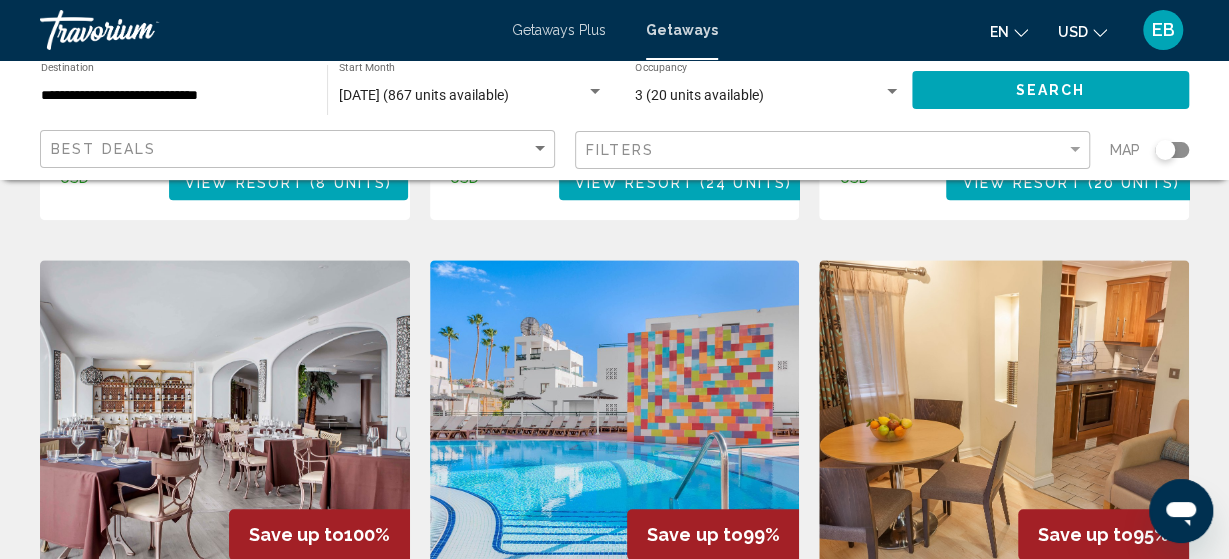 scroll, scrollTop: 758, scrollLeft: 0, axis: vertical 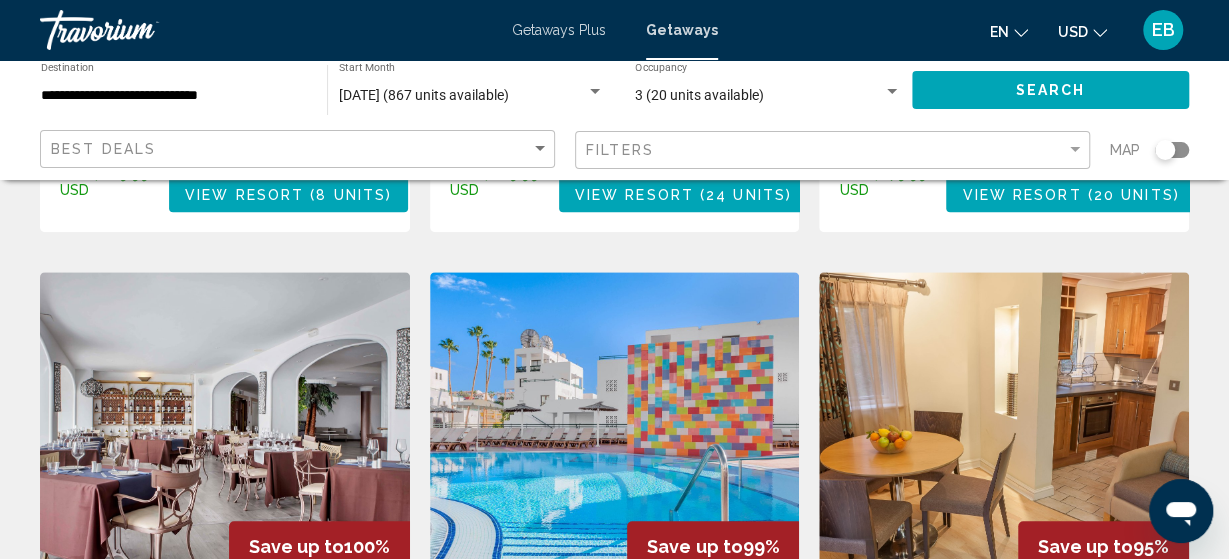 click on "Map" 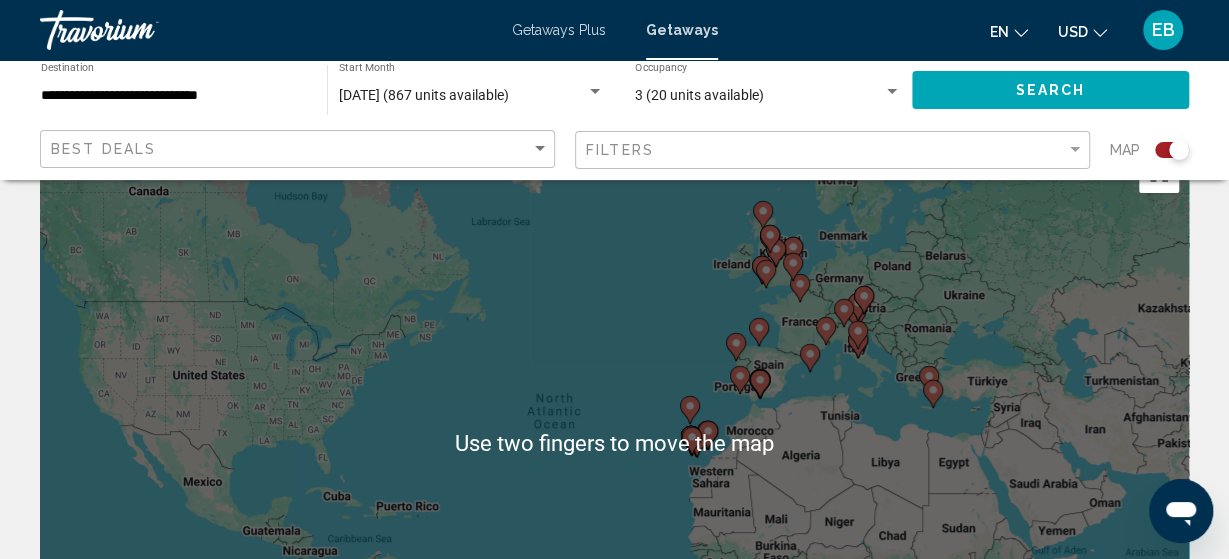 scroll, scrollTop: 56, scrollLeft: 0, axis: vertical 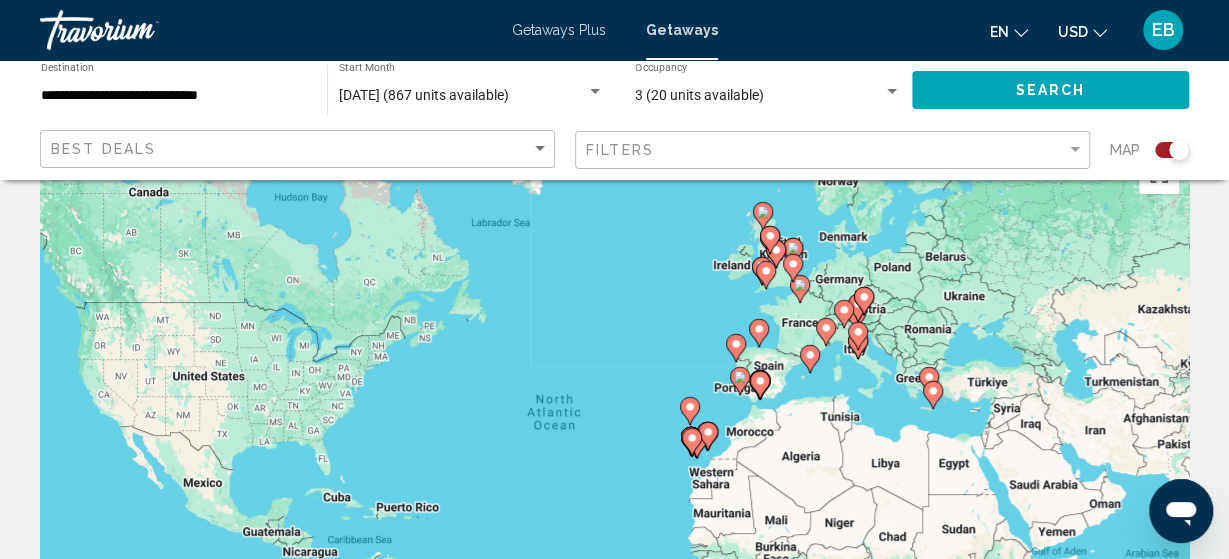 click 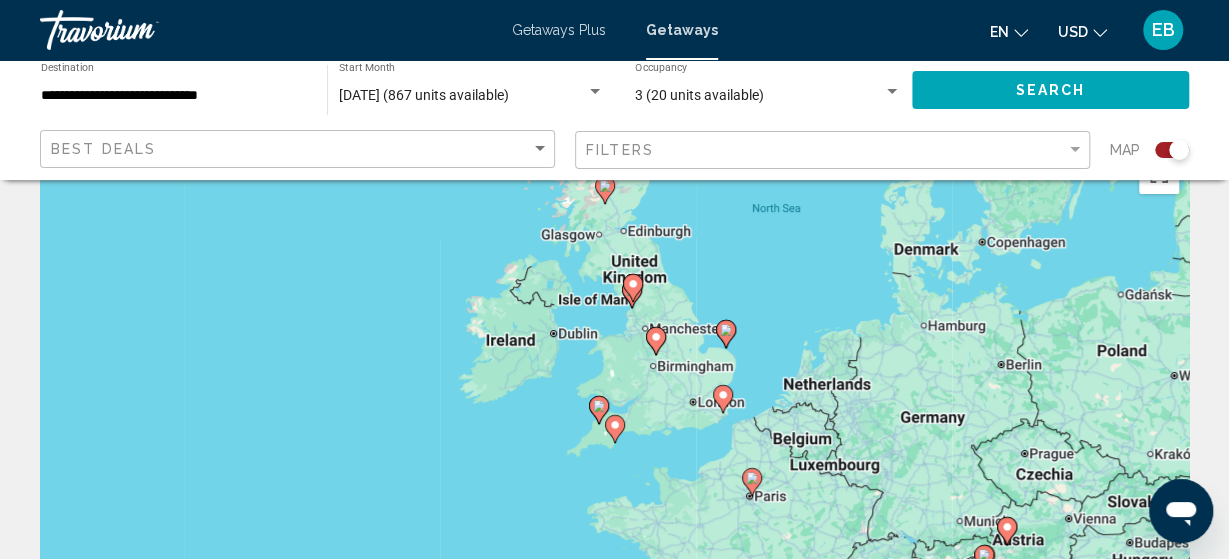 click at bounding box center [605, 190] 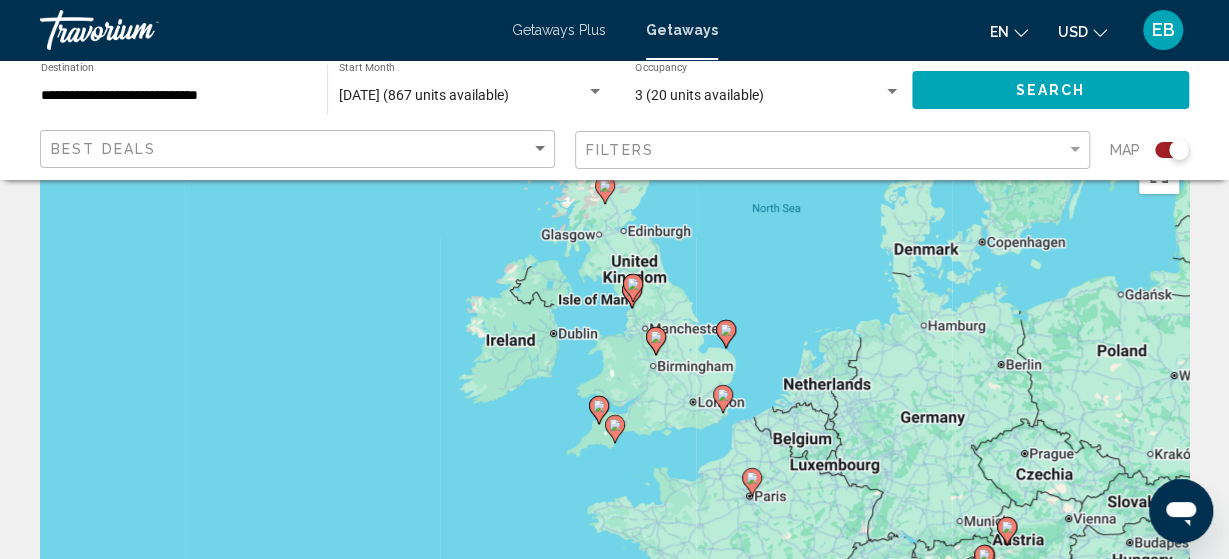 type on "**********" 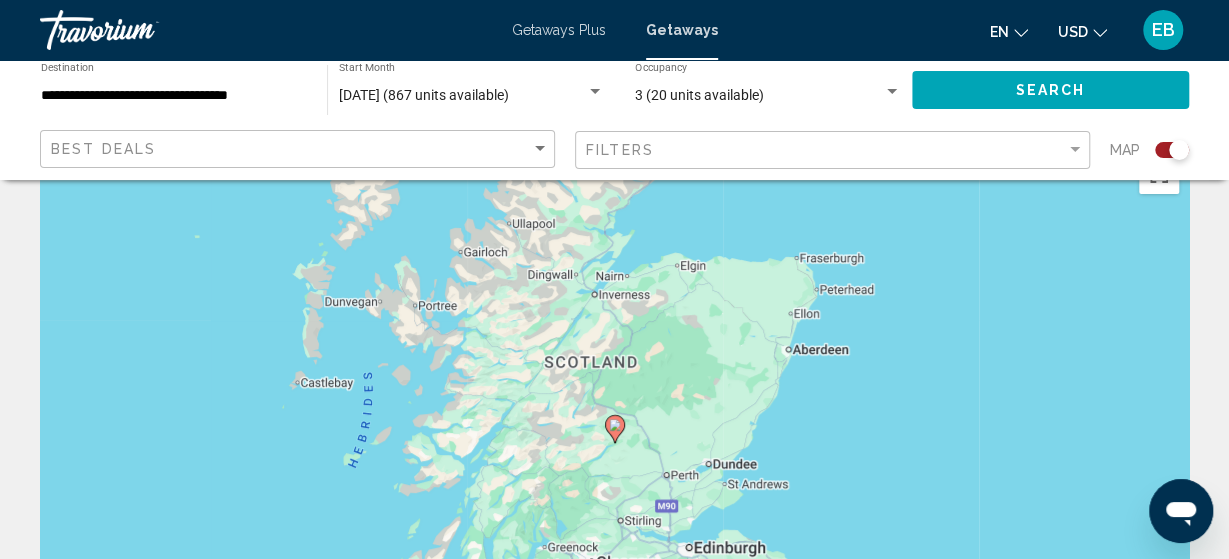 click 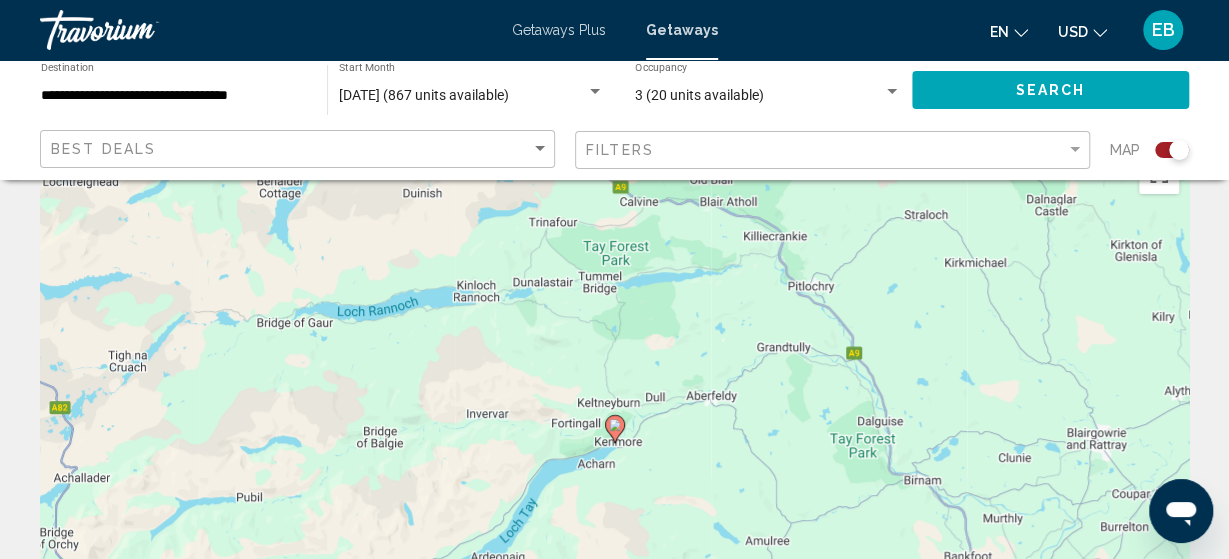 click 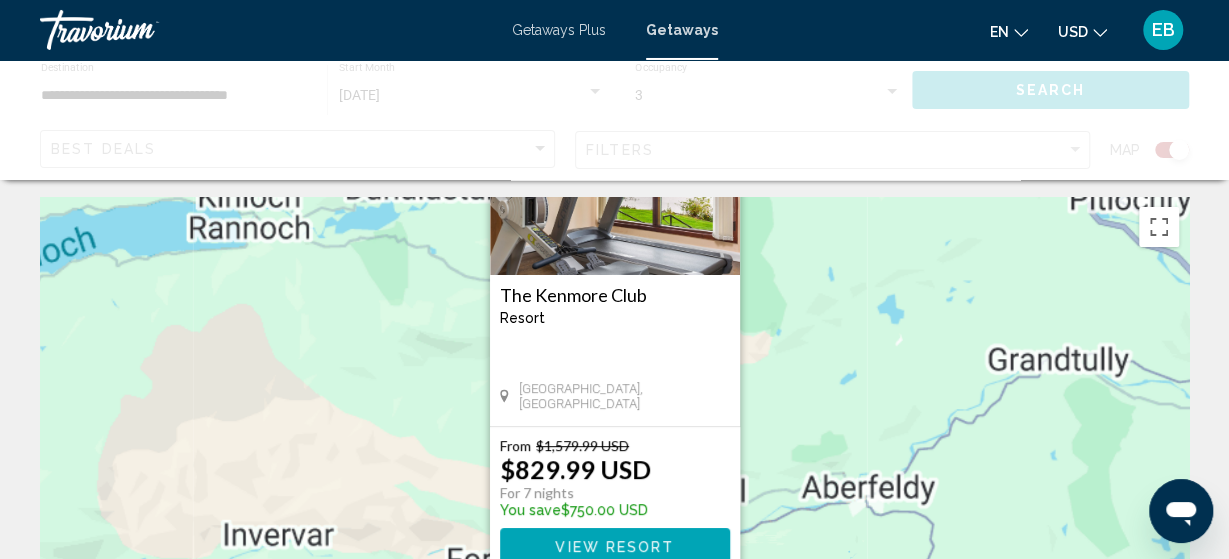 scroll, scrollTop: 0, scrollLeft: 0, axis: both 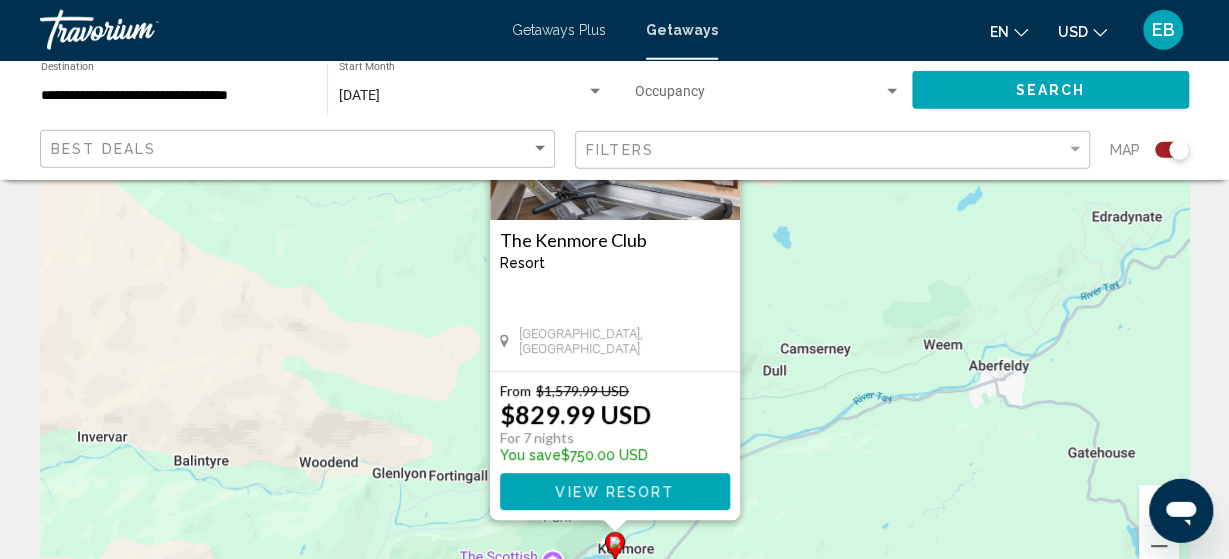 click on "View Resort" at bounding box center [614, 492] 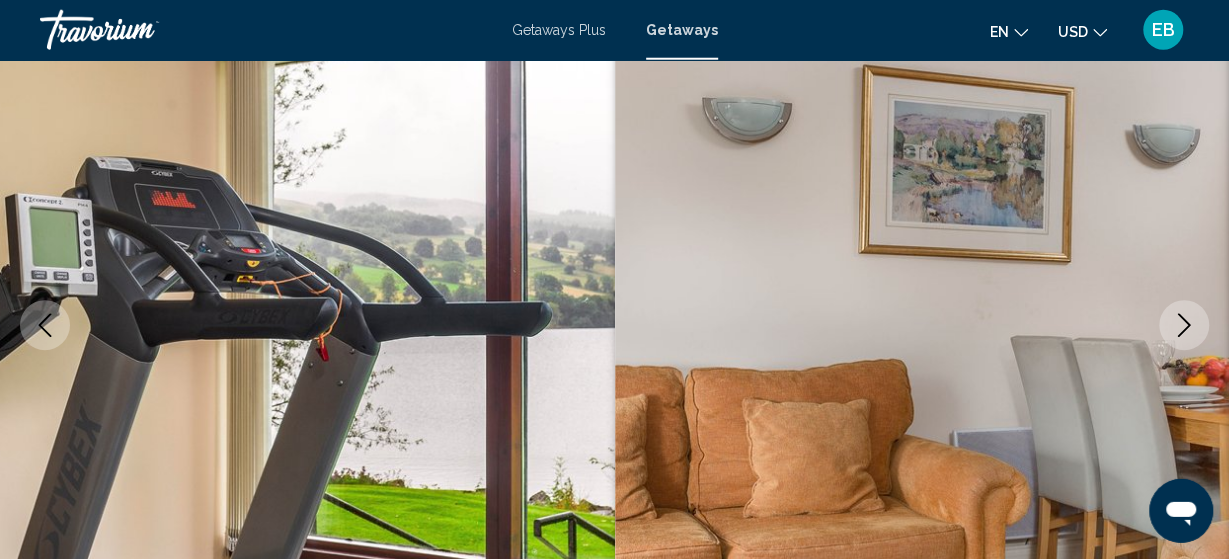 scroll, scrollTop: 3603, scrollLeft: 0, axis: vertical 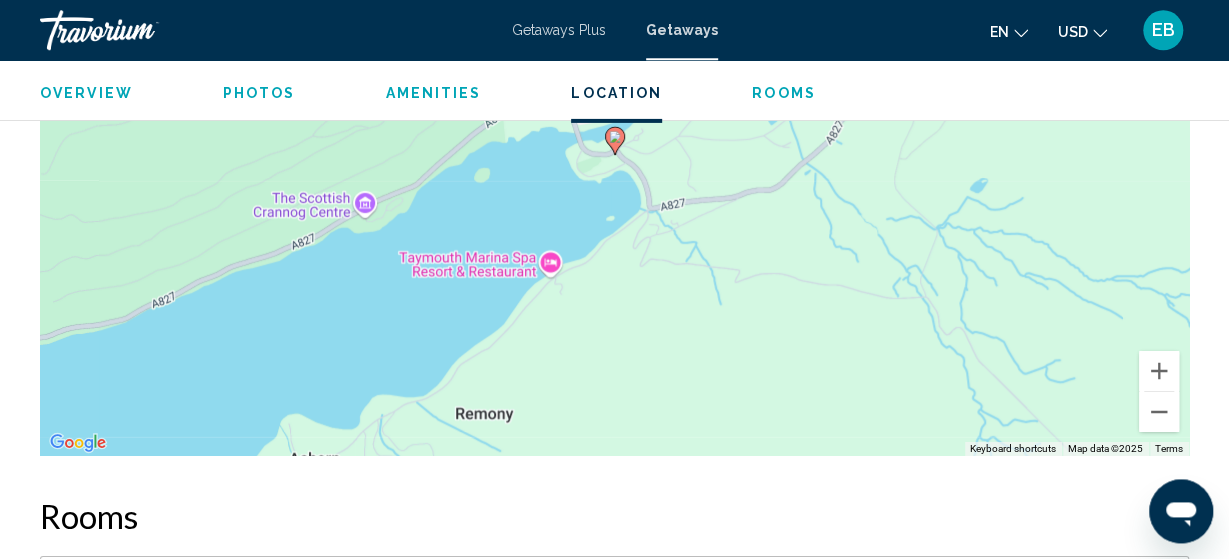 drag, startPoint x: 1226, startPoint y: 272, endPoint x: 1216, endPoint y: 250, distance: 24.166092 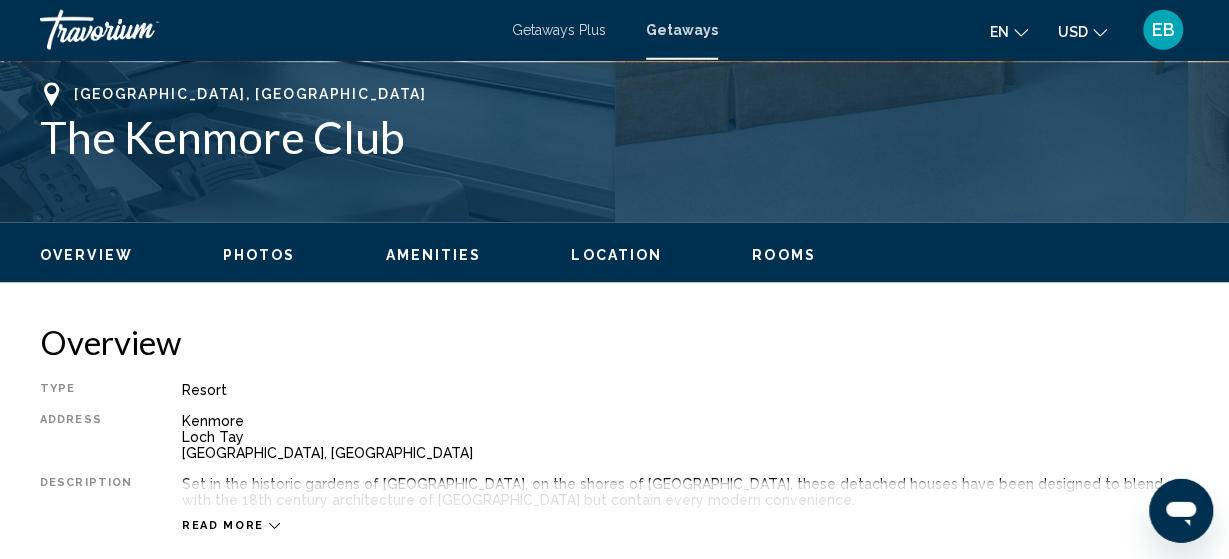 scroll, scrollTop: 789, scrollLeft: 0, axis: vertical 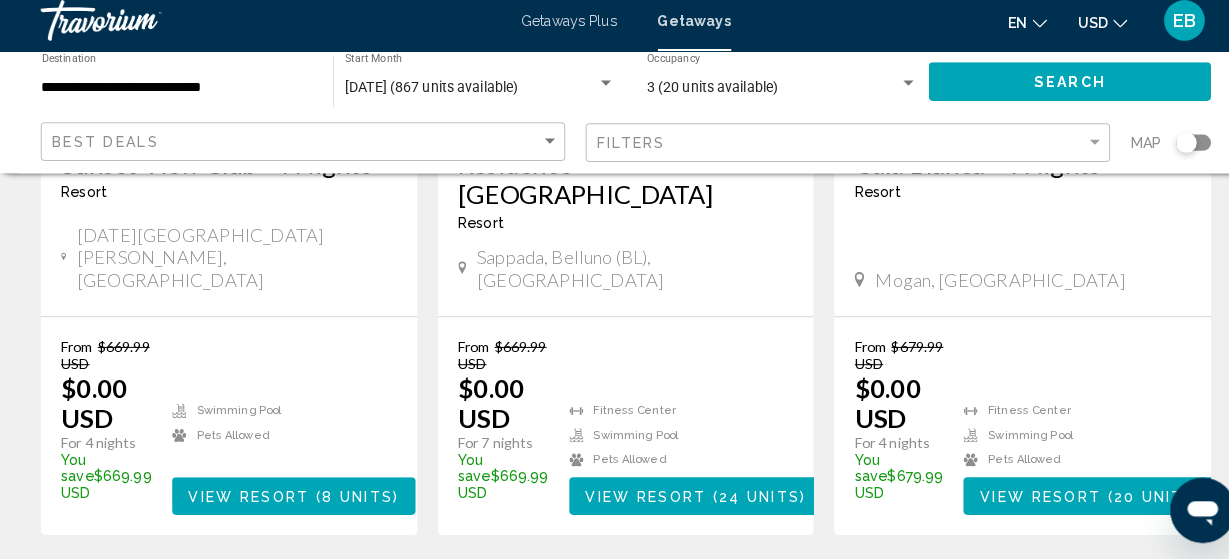 click 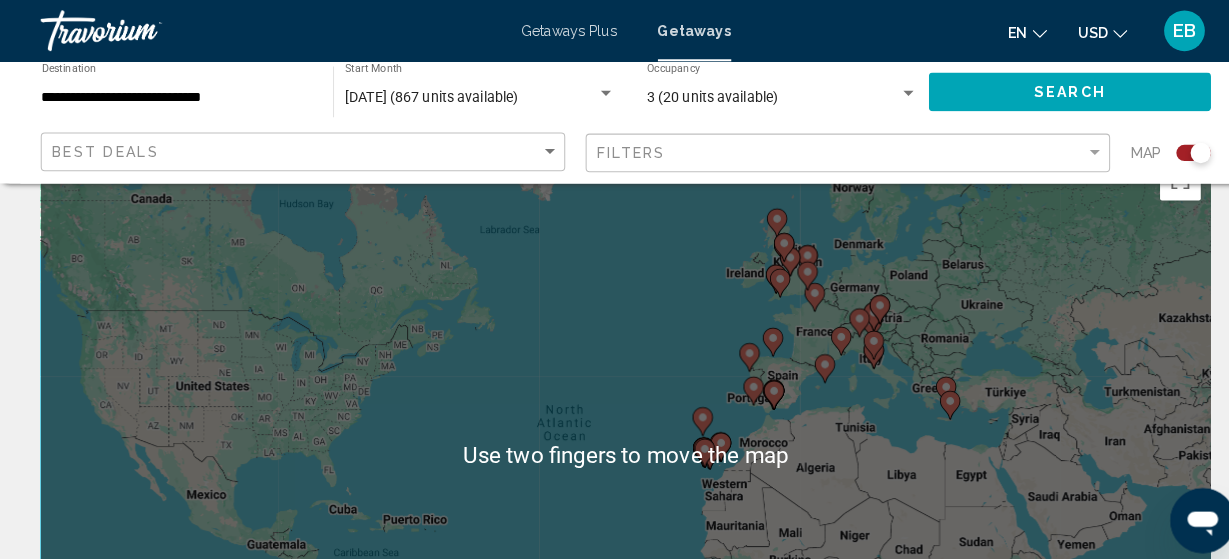 scroll, scrollTop: 44, scrollLeft: 0, axis: vertical 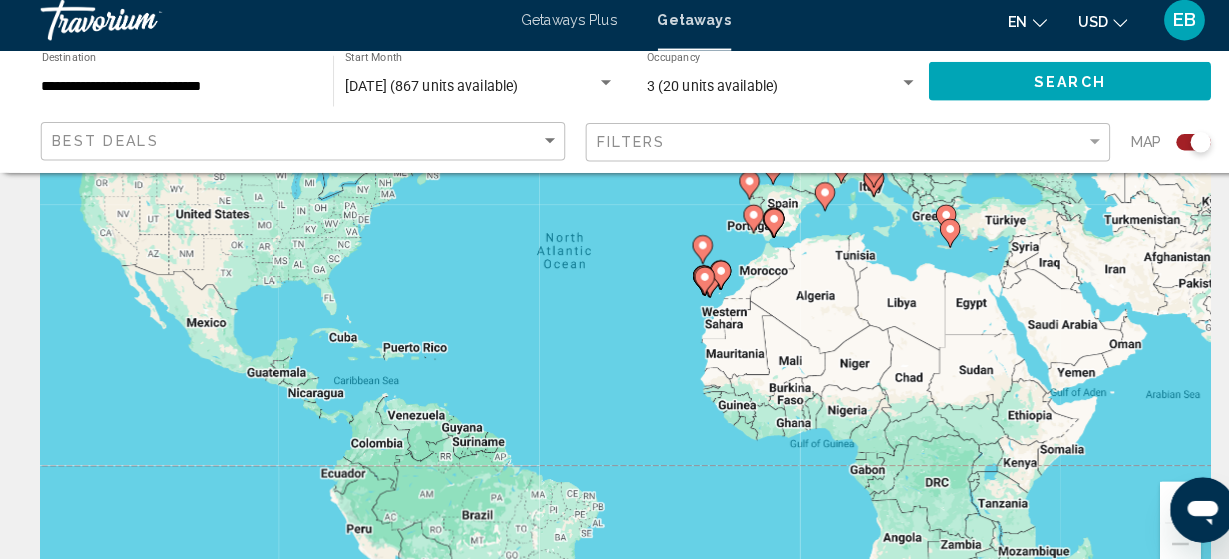 click at bounding box center [1159, 503] 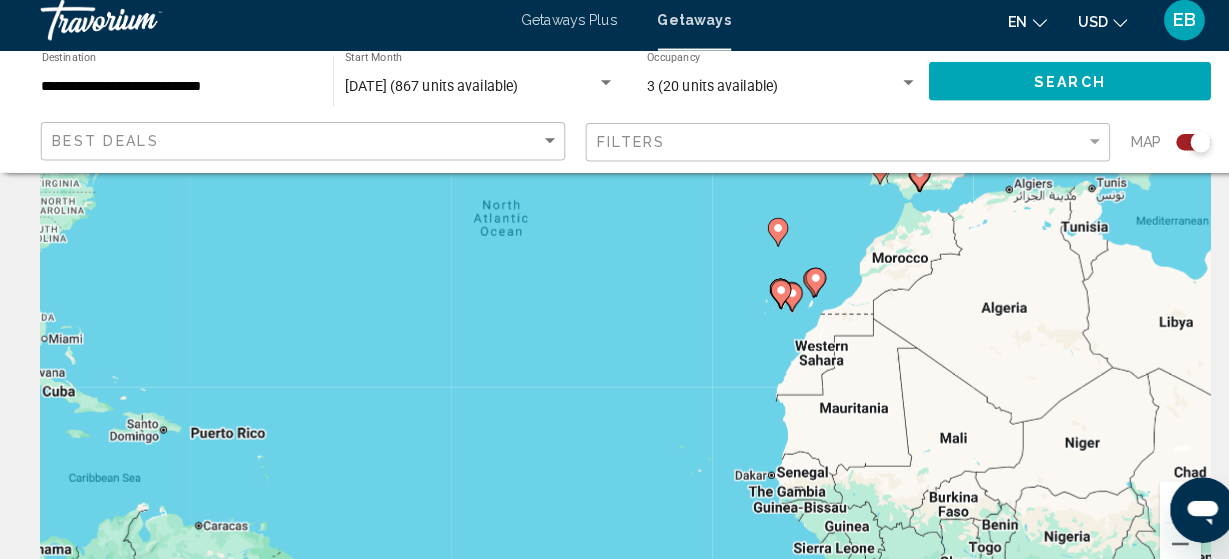 click at bounding box center [1159, 503] 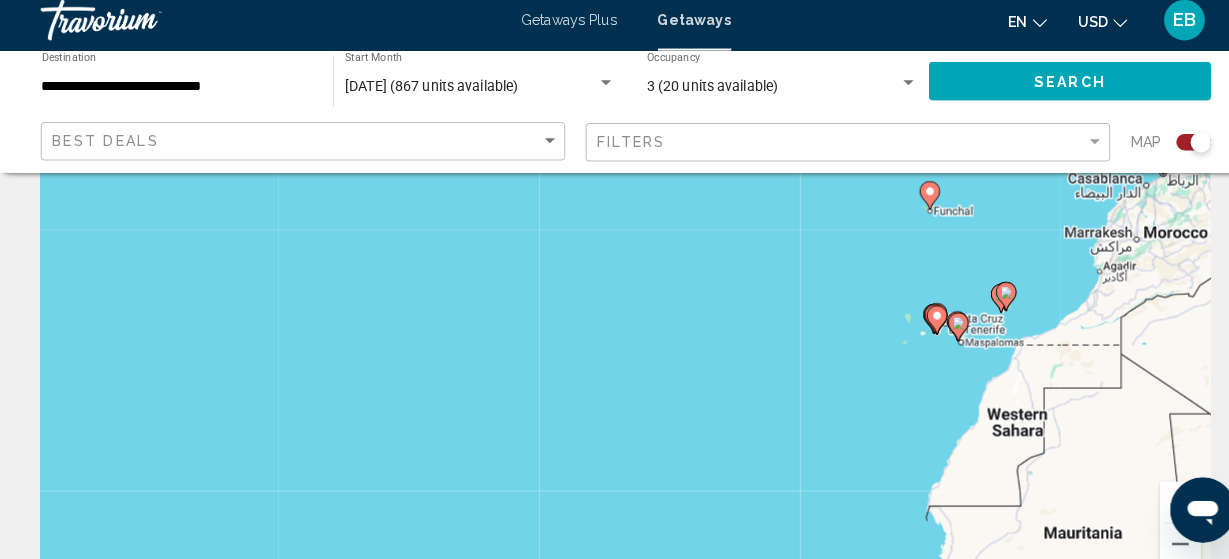 click at bounding box center (1159, 503) 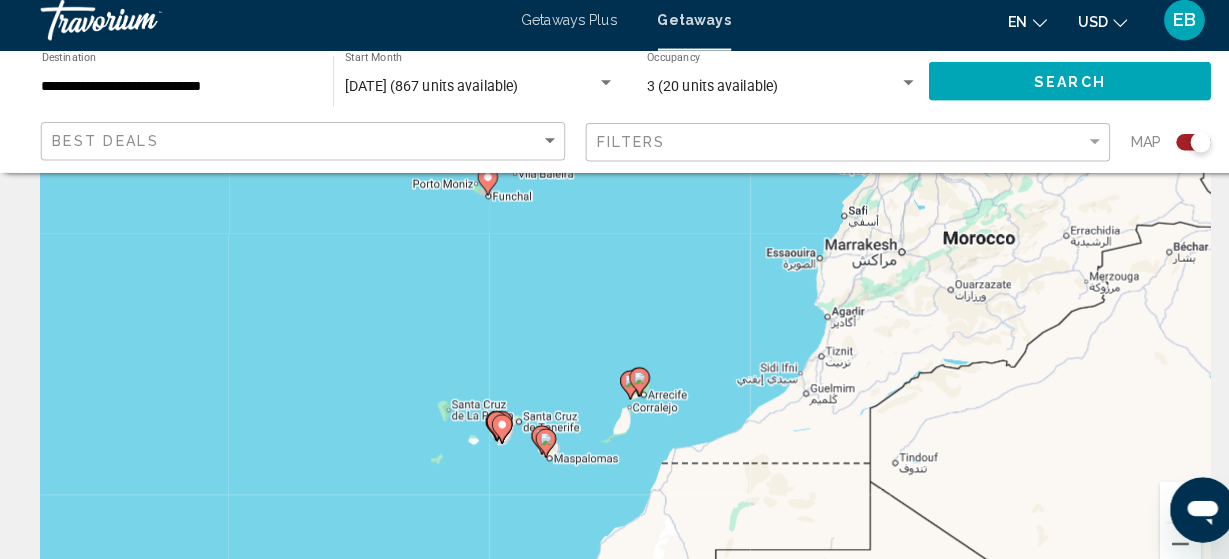 drag, startPoint x: 1069, startPoint y: 380, endPoint x: 306, endPoint y: 433, distance: 764.83856 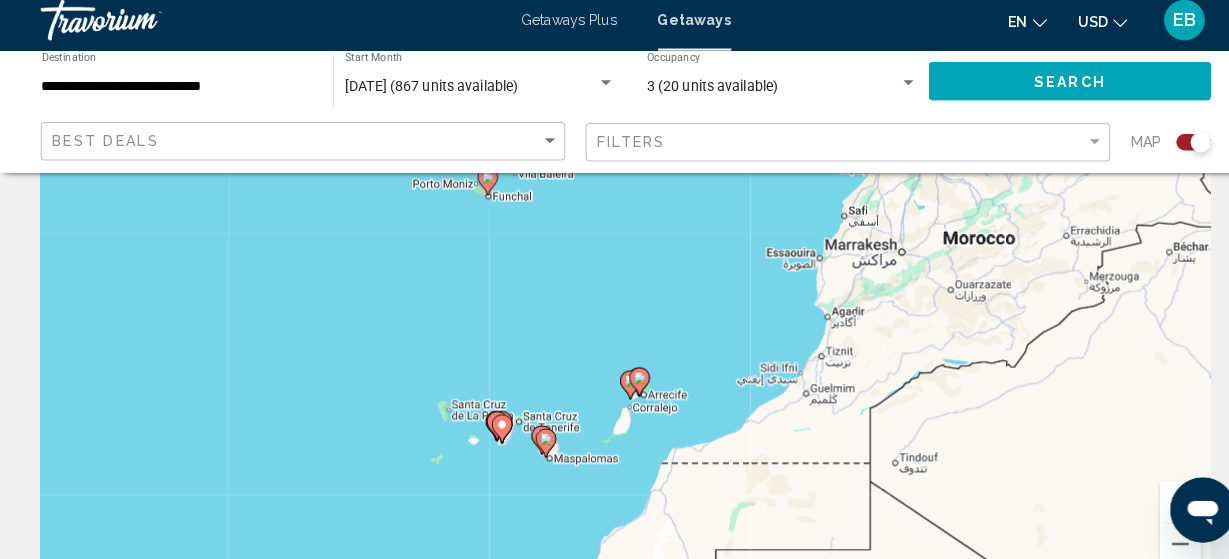 click on "To navigate, press the arrow keys. To activate drag with keyboard, press Alt + Enter. Once in keyboard drag state, use the arrow keys to move the marker. To complete the drag, press the Enter key. To cancel, press Escape." at bounding box center [614, 288] 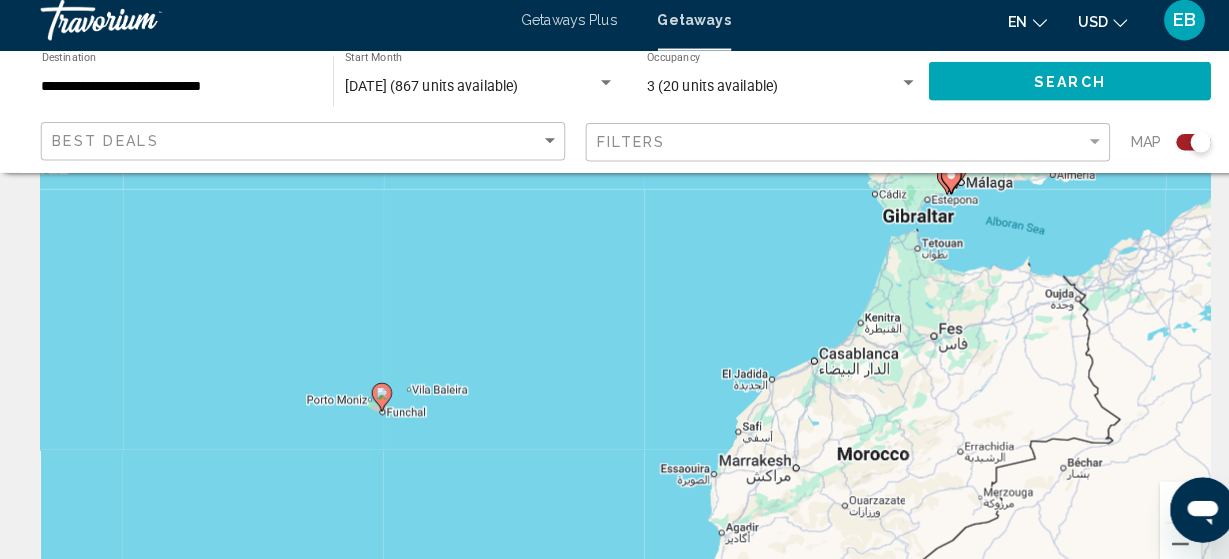 drag, startPoint x: 727, startPoint y: 284, endPoint x: 650, endPoint y: 503, distance: 232.1422 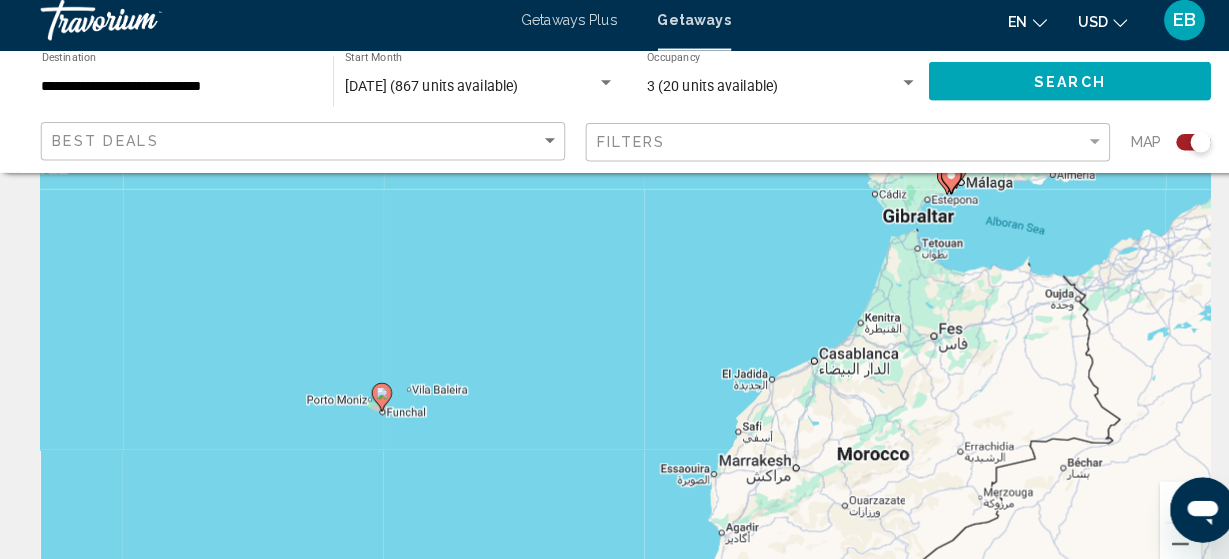 click on "To navigate, press the arrow keys. To activate drag with keyboard, press Alt + Enter. Once in keyboard drag state, use the arrow keys to move the marker. To complete the drag, press the Enter key. To cancel, press Escape." at bounding box center [614, 288] 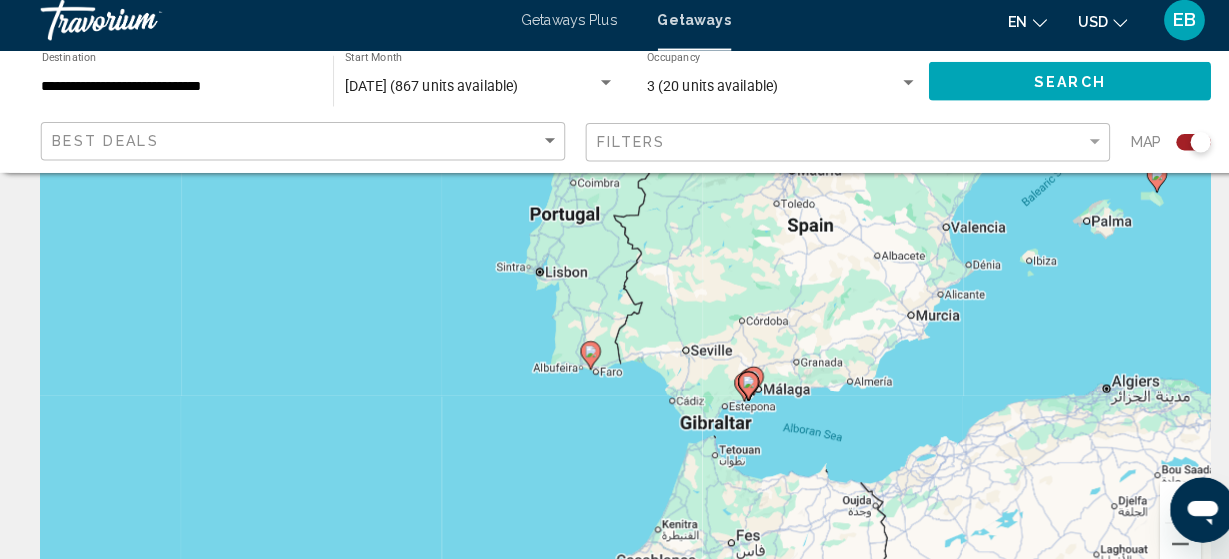 drag, startPoint x: 980, startPoint y: 222, endPoint x: 779, endPoint y: 427, distance: 287.09927 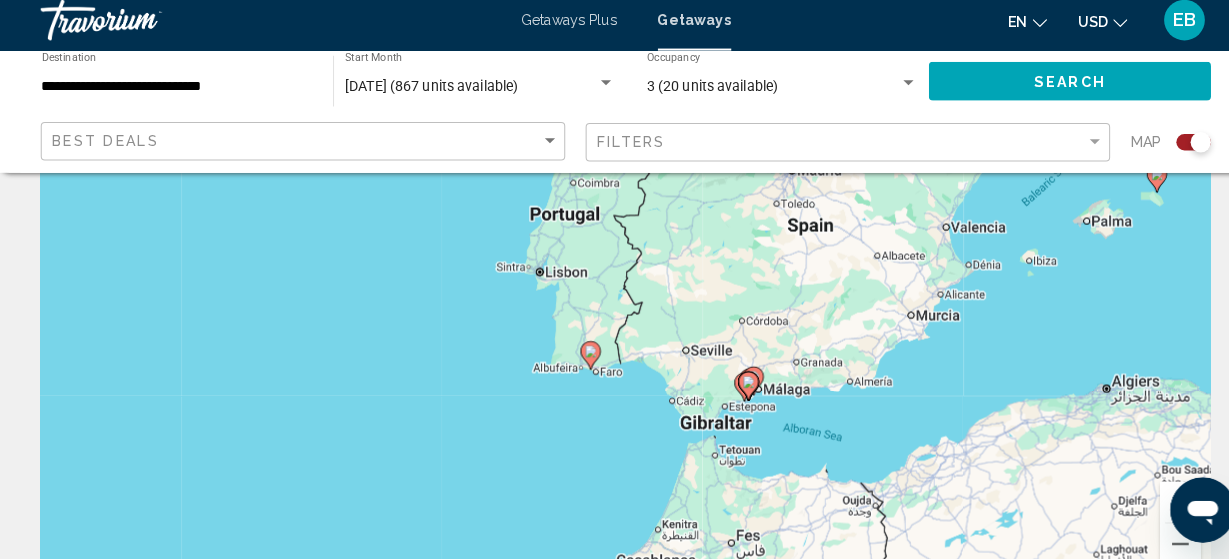 click at bounding box center (580, 359) 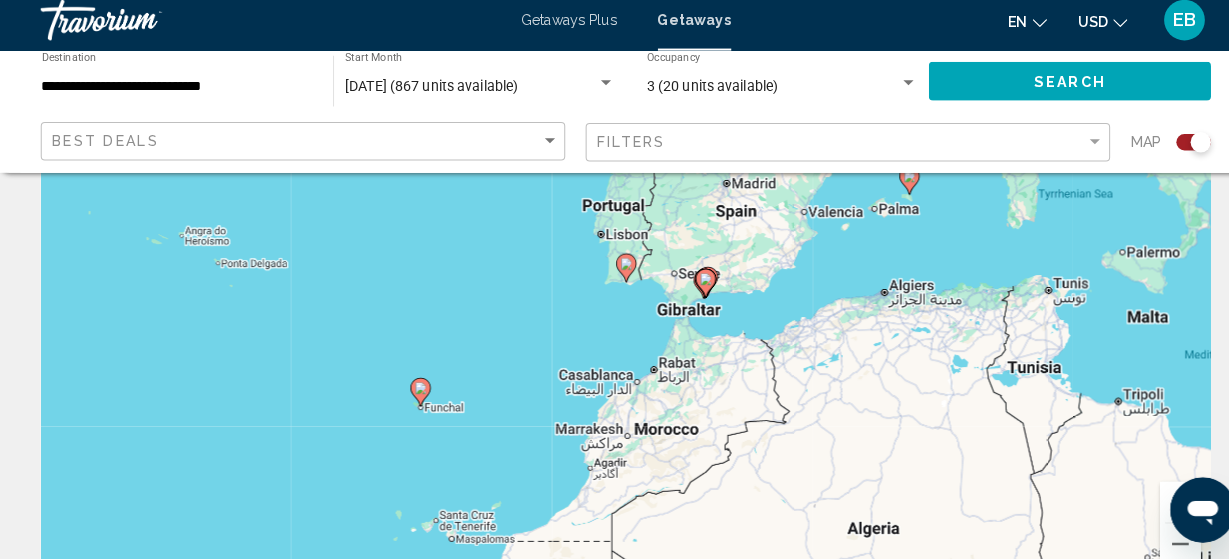 click 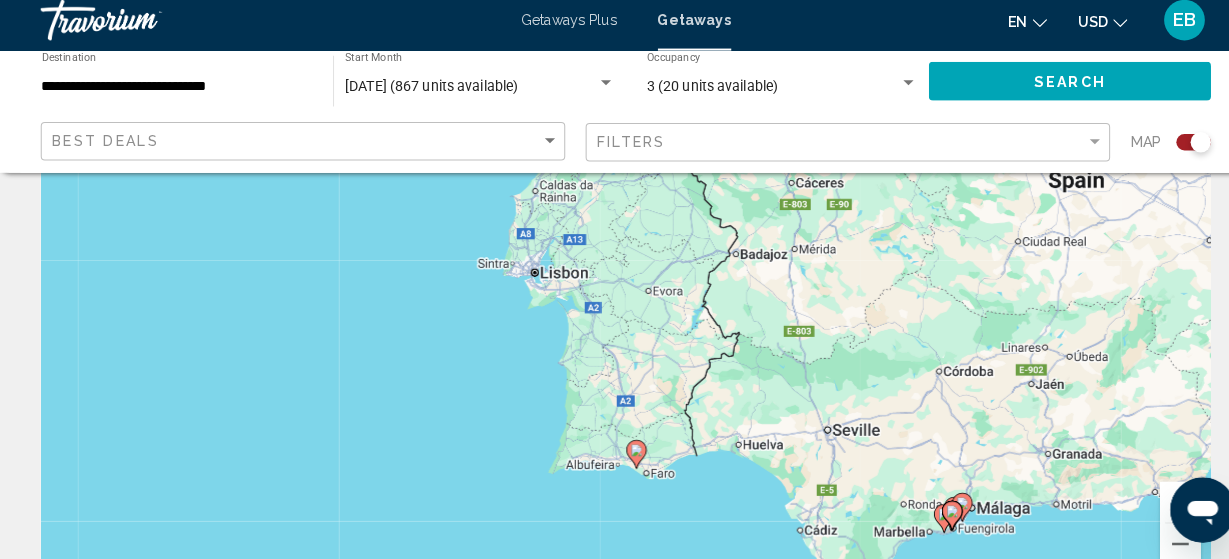 drag, startPoint x: 699, startPoint y: 220, endPoint x: 710, endPoint y: 431, distance: 211.28653 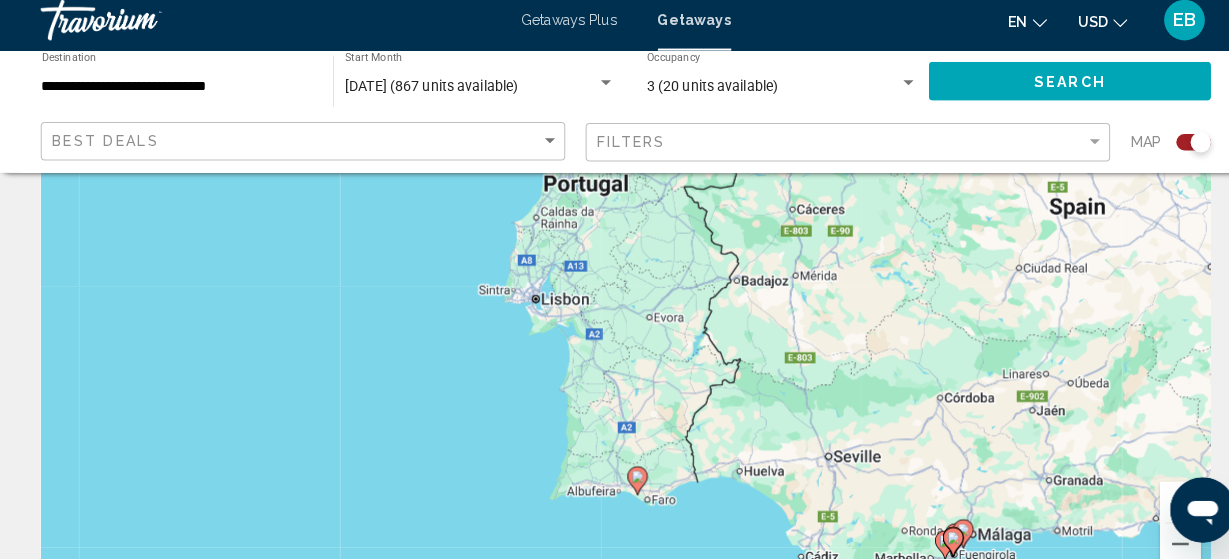 click 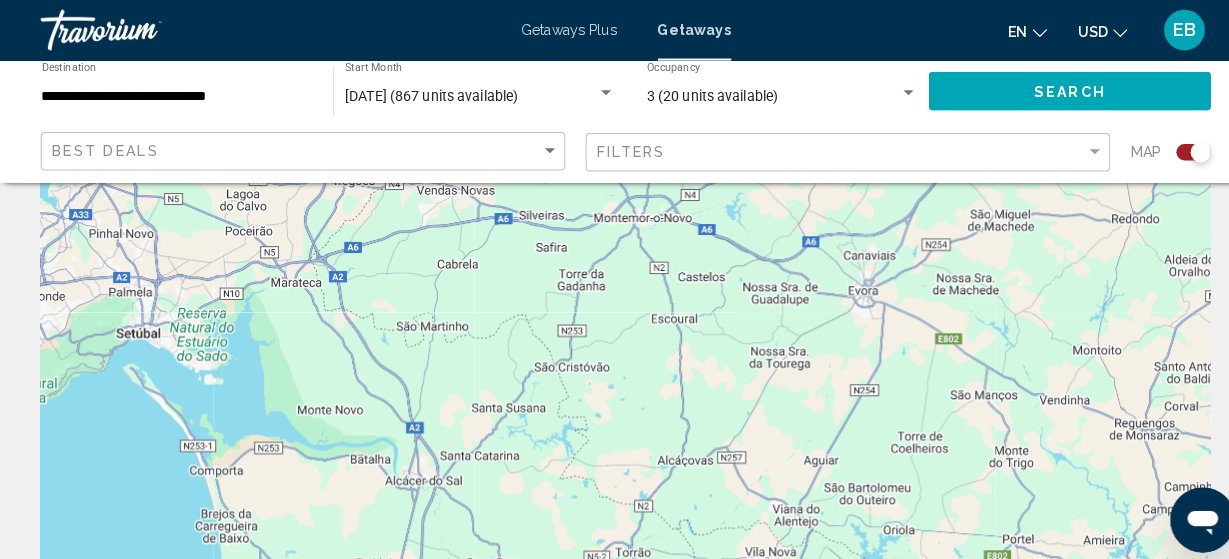 scroll, scrollTop: 0, scrollLeft: 0, axis: both 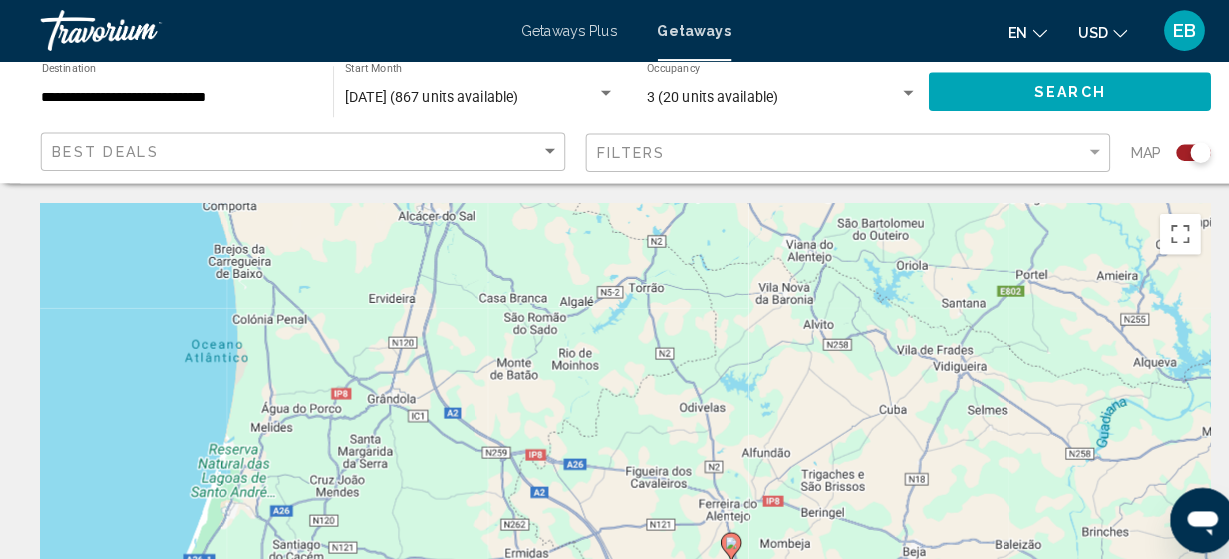 drag, startPoint x: 611, startPoint y: 418, endPoint x: 677, endPoint y: -111, distance: 533.1013 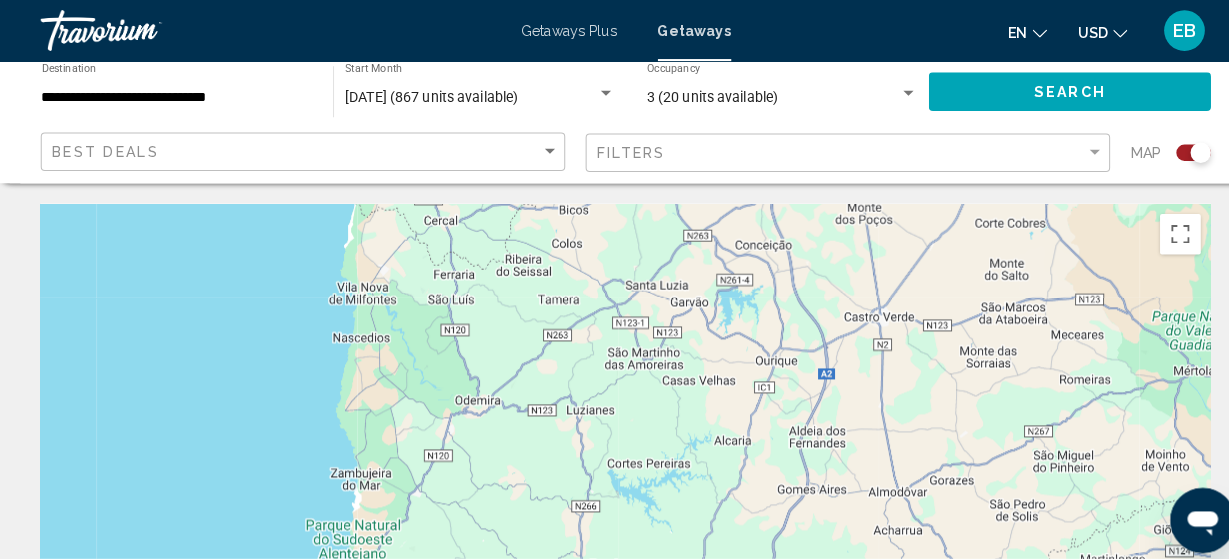 drag, startPoint x: 497, startPoint y: 417, endPoint x: 617, endPoint y: -111, distance: 541.46466 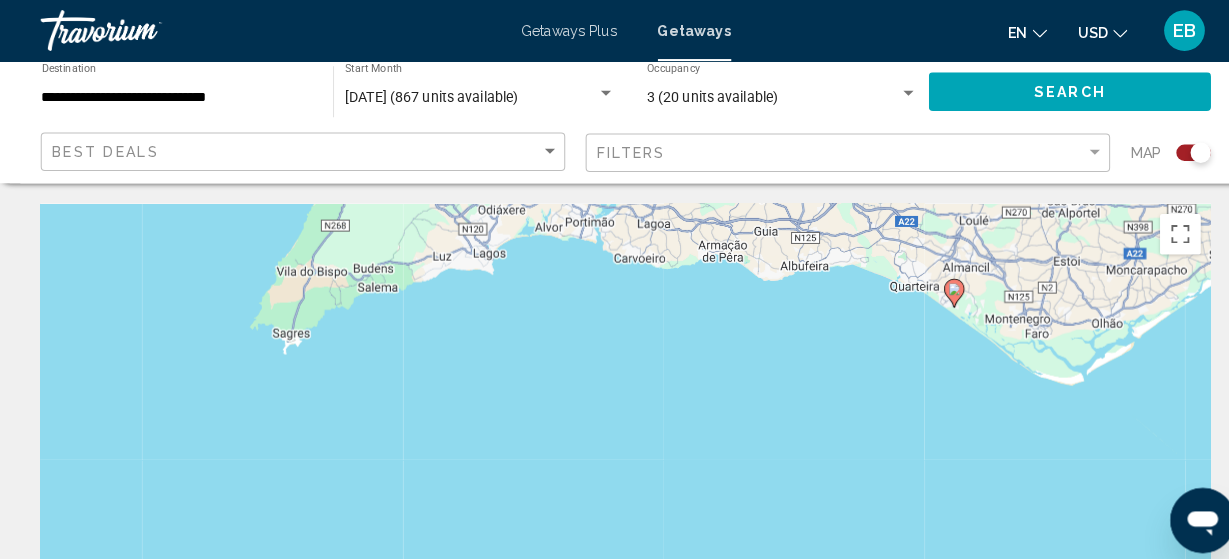 drag, startPoint x: 589, startPoint y: 509, endPoint x: 639, endPoint y: -111, distance: 622.0129 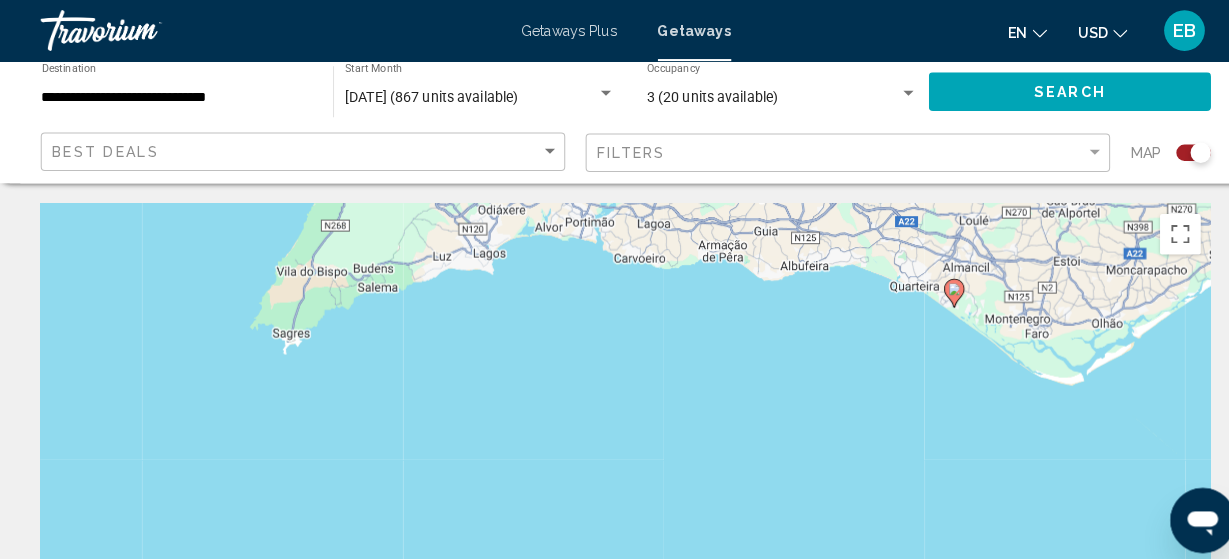 click 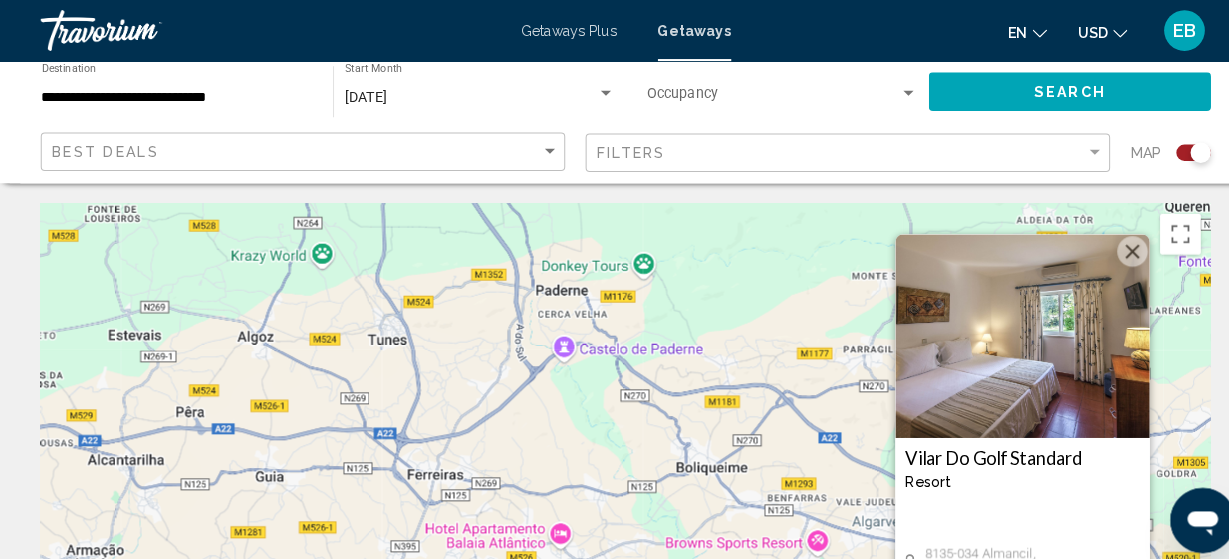 click at bounding box center [1004, 330] 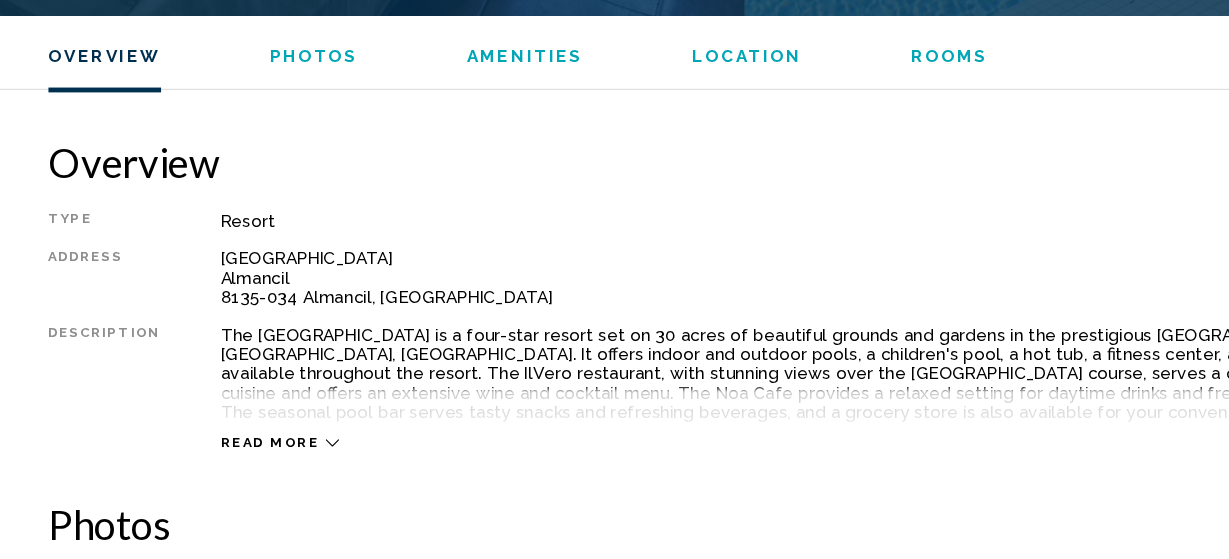 scroll, scrollTop: 959, scrollLeft: 0, axis: vertical 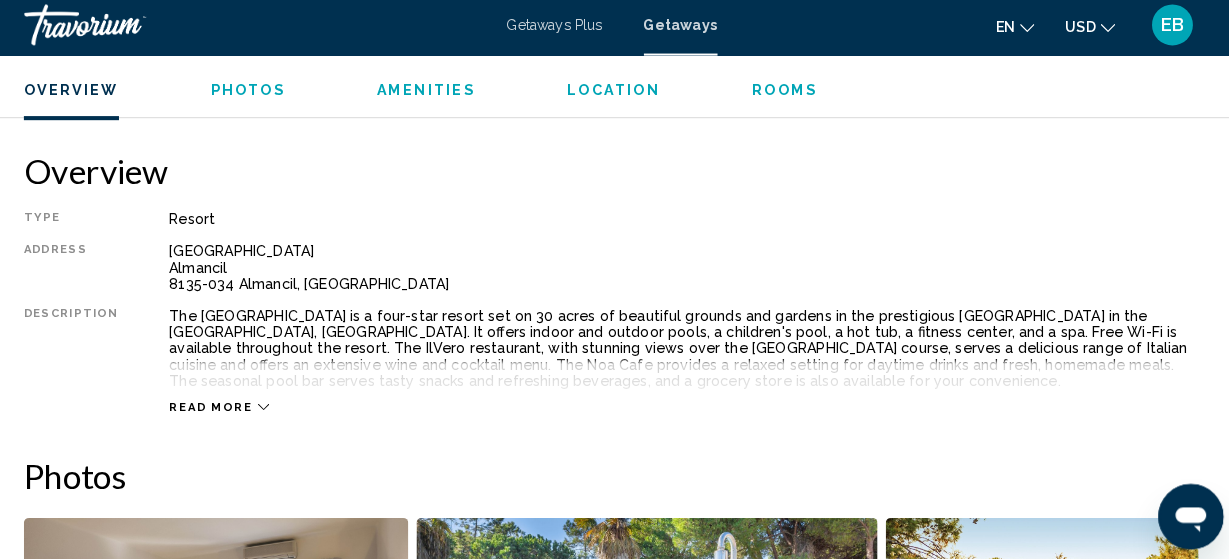click on "Read more" at bounding box center (223, 403) 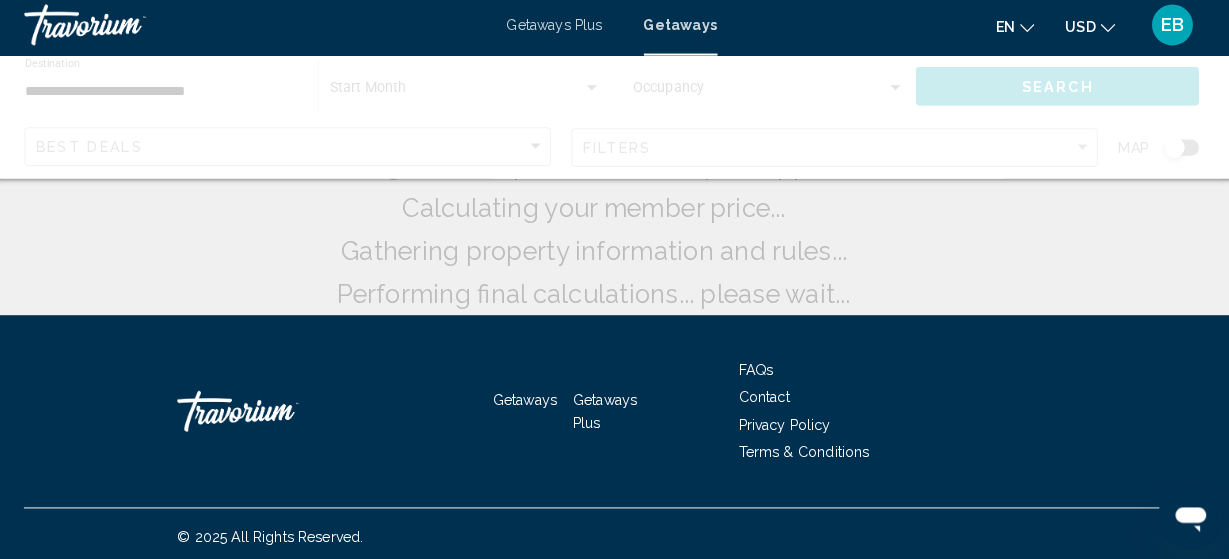 scroll, scrollTop: 0, scrollLeft: 0, axis: both 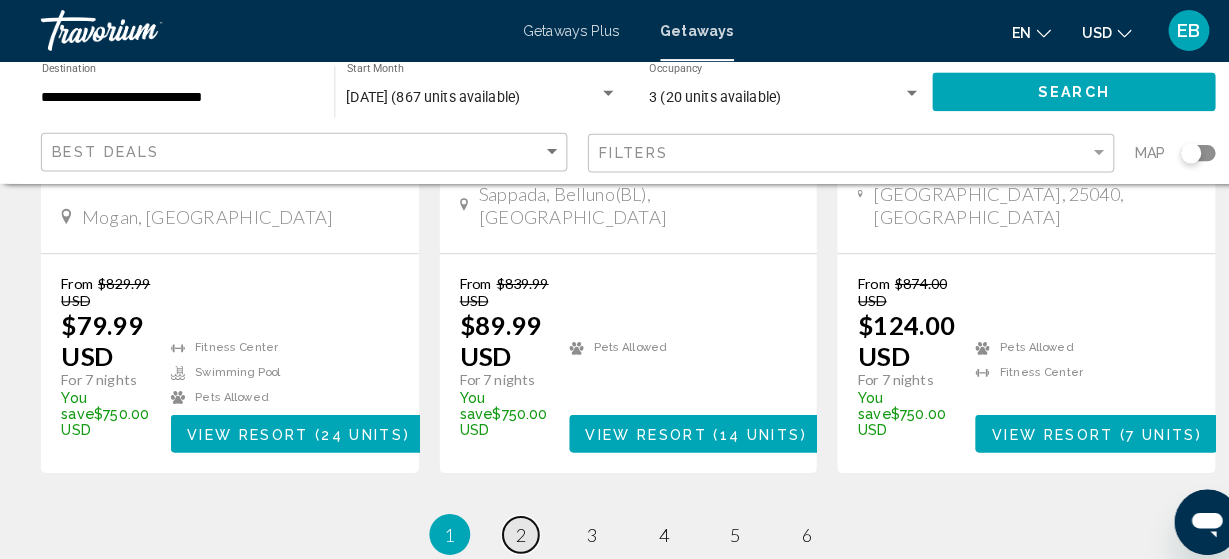 click on "page  2" at bounding box center (509, 523) 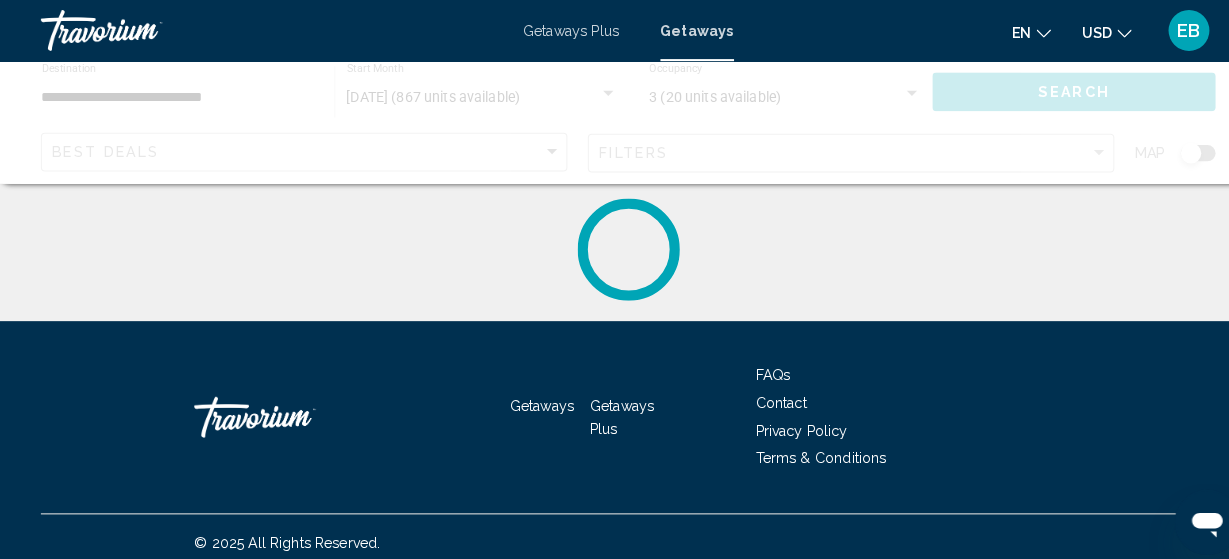 scroll, scrollTop: 0, scrollLeft: 0, axis: both 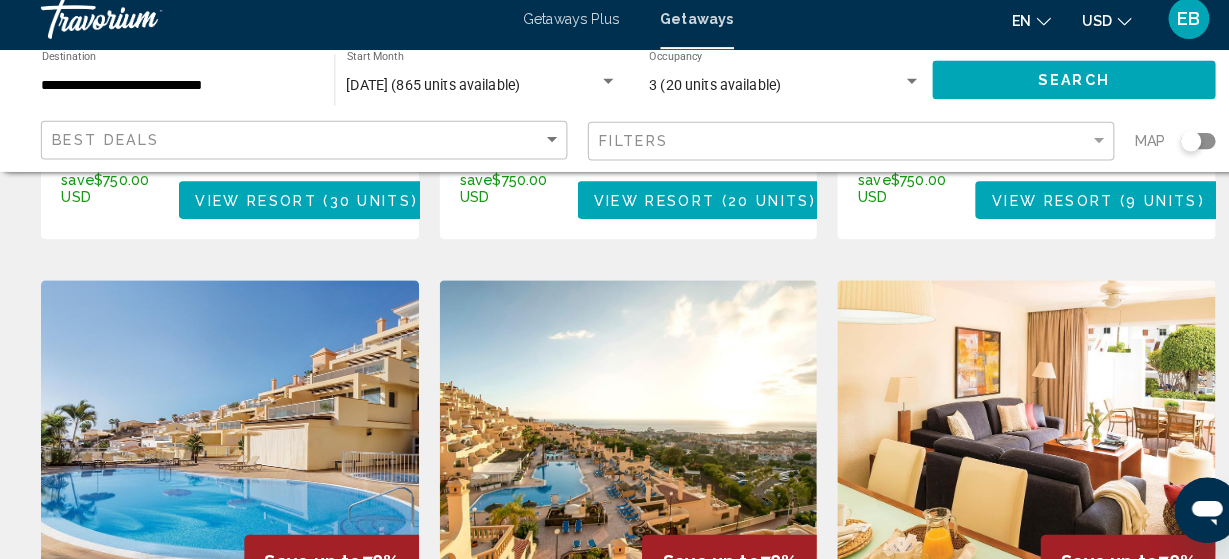 click on "Wyndham Residences - [GEOGRAPHIC_DATA]" at bounding box center [225, 656] 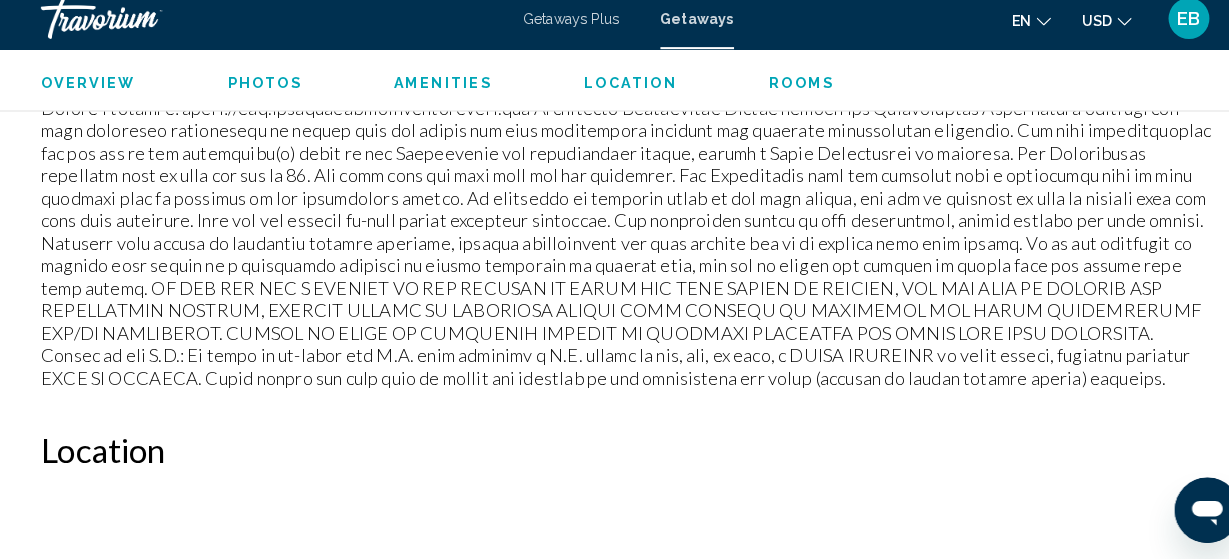 scroll, scrollTop: 3159, scrollLeft: 0, axis: vertical 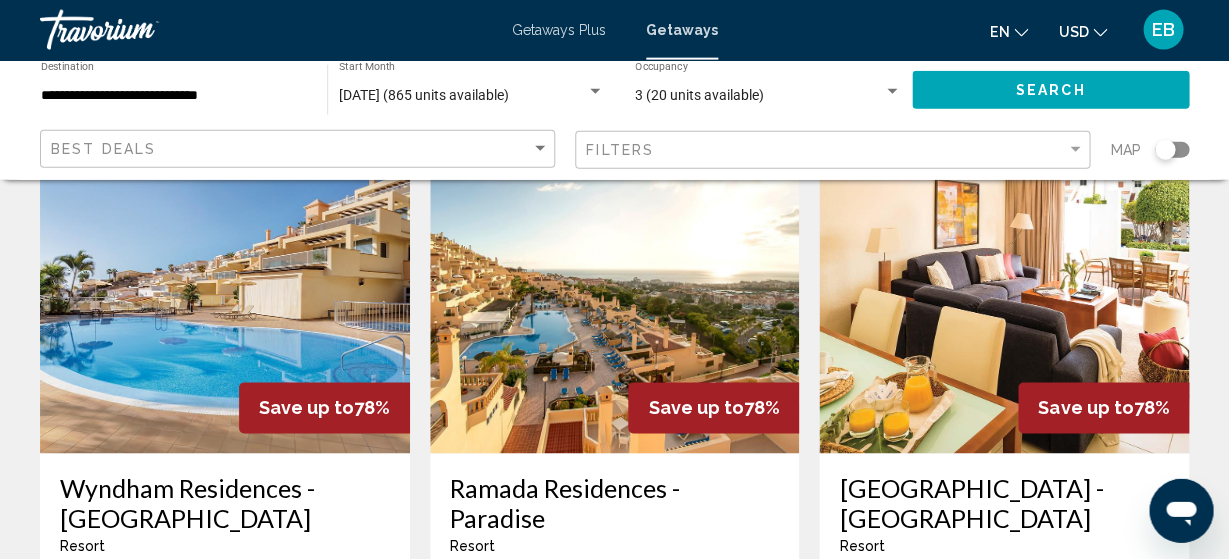 click on "Save up to" at bounding box center [695, 408] 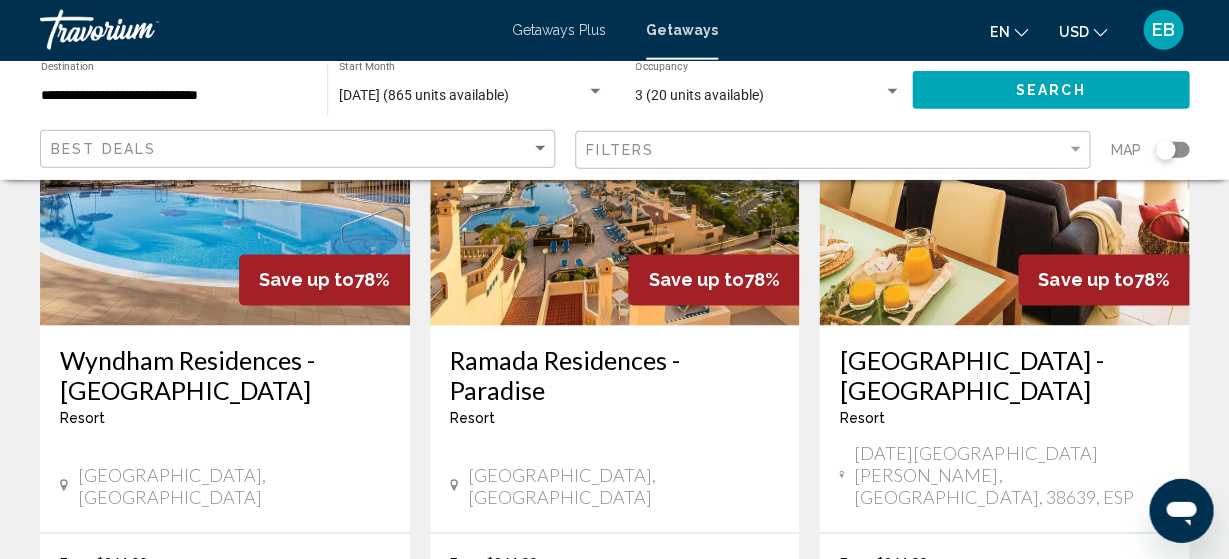 scroll, scrollTop: 2588, scrollLeft: 0, axis: vertical 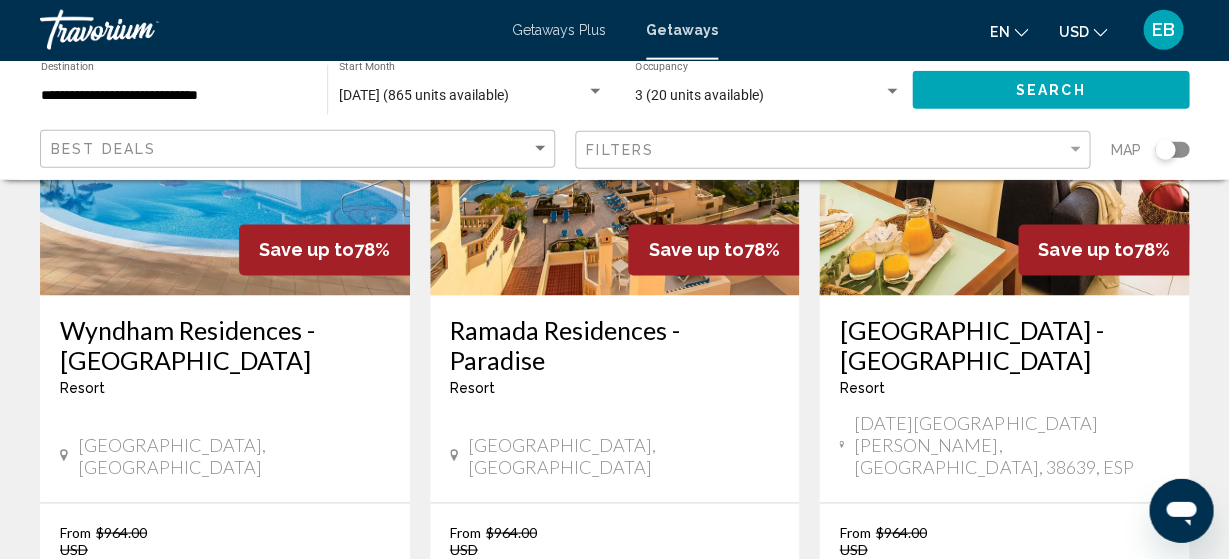 click on "View Resort    ( 7 units )" at bounding box center (683, 679) 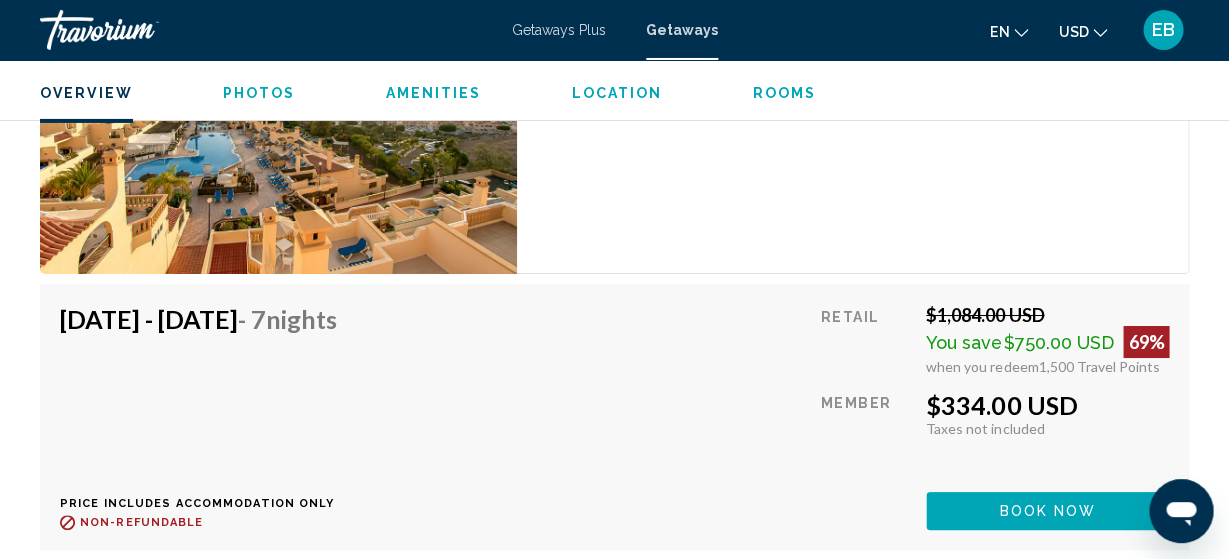 scroll, scrollTop: 3740, scrollLeft: 0, axis: vertical 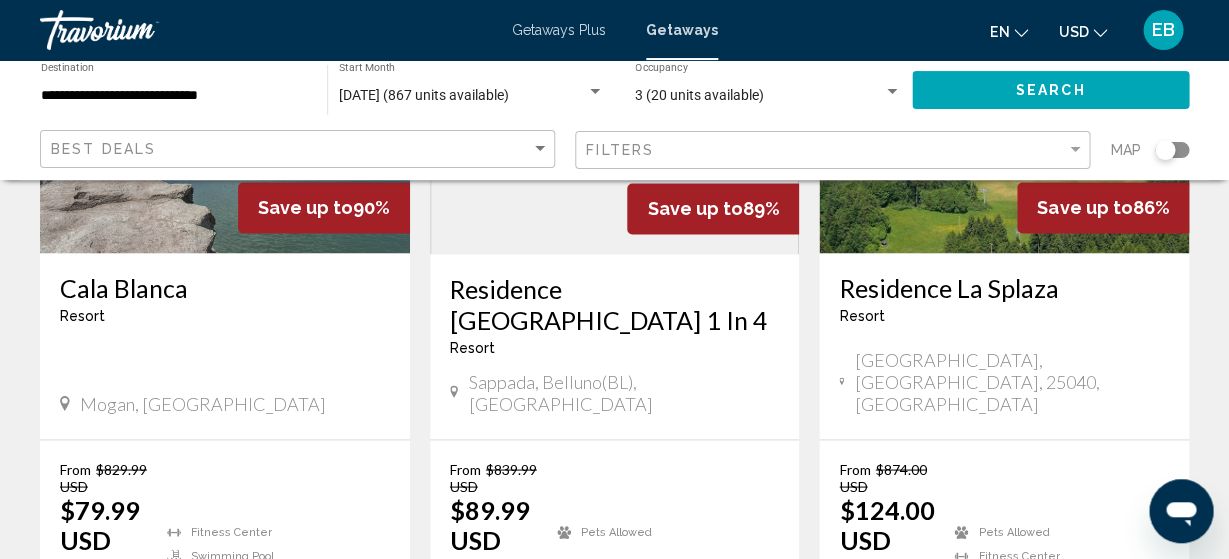 click on "page  2" at bounding box center [509, 714] 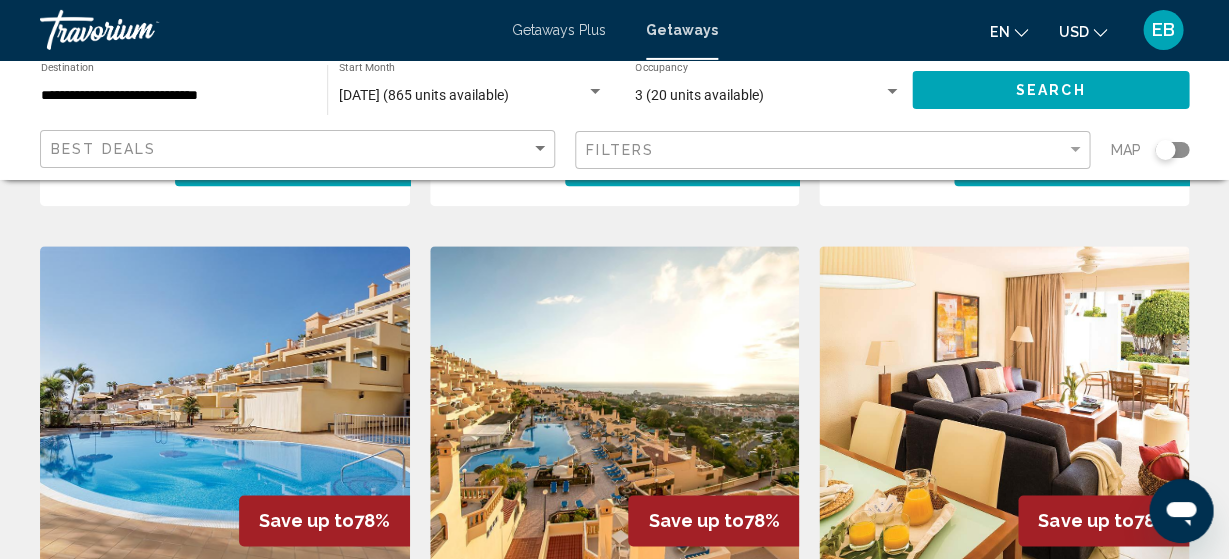 scroll, scrollTop: 2331, scrollLeft: 0, axis: vertical 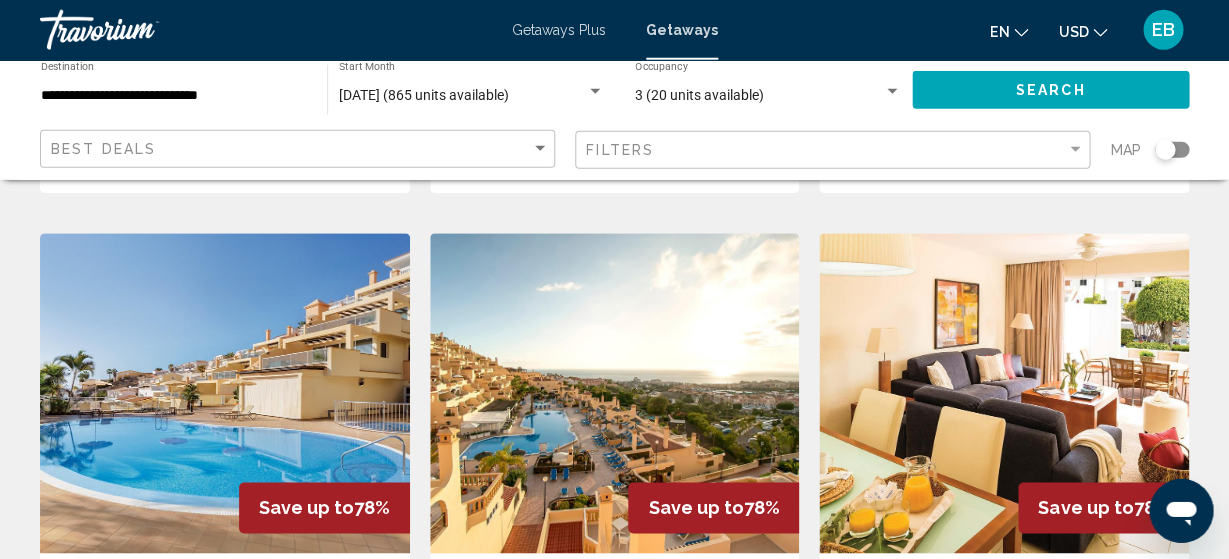 click at bounding box center (615, 393) 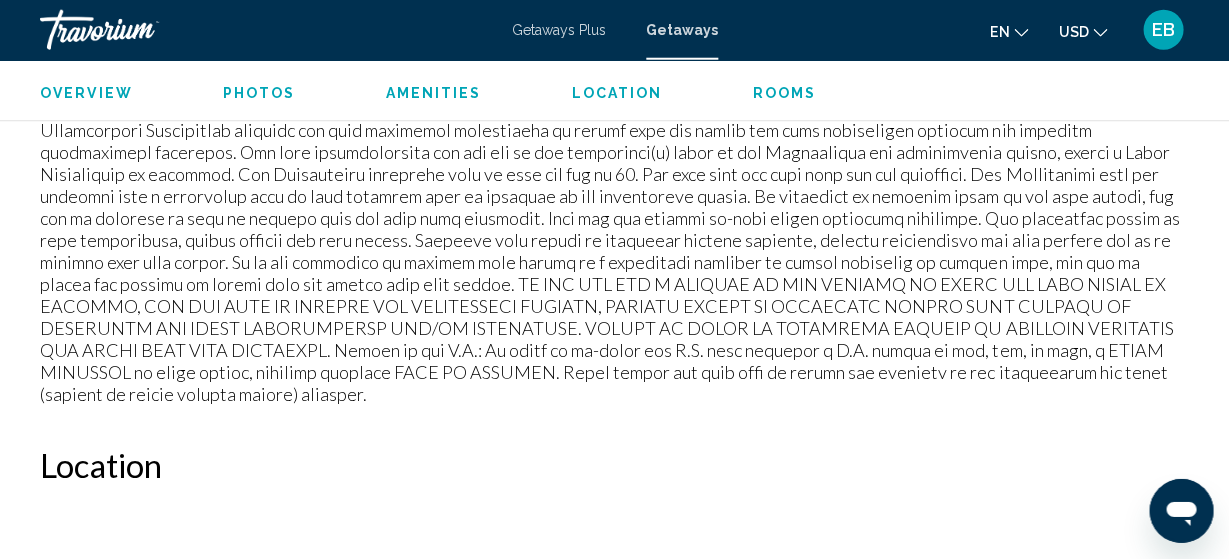 scroll, scrollTop: 3361, scrollLeft: 0, axis: vertical 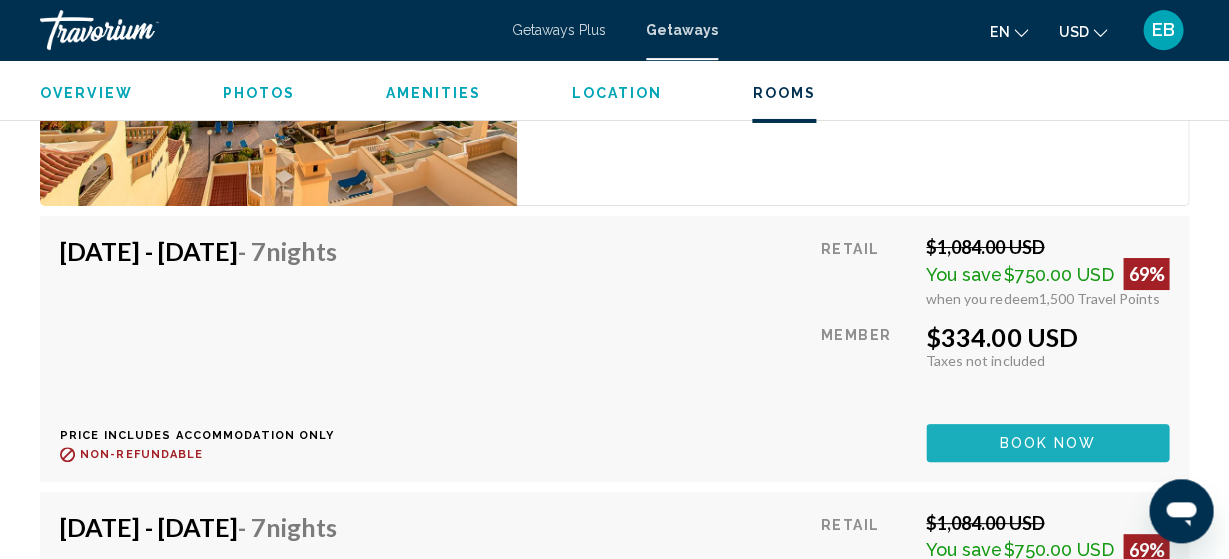 click on "Book now" at bounding box center (1047, 442) 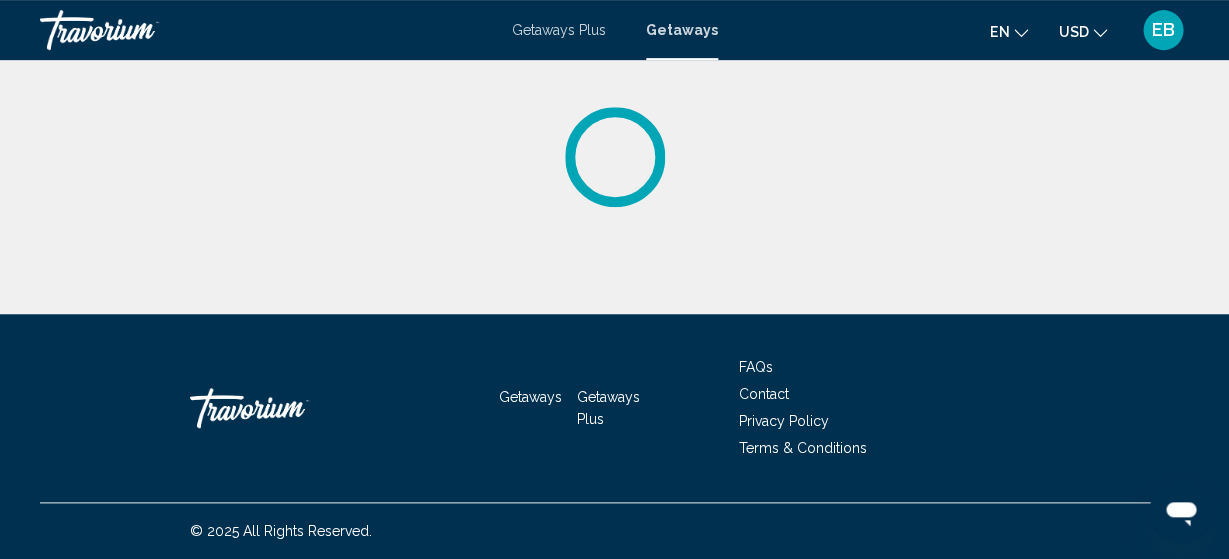 scroll, scrollTop: 0, scrollLeft: 0, axis: both 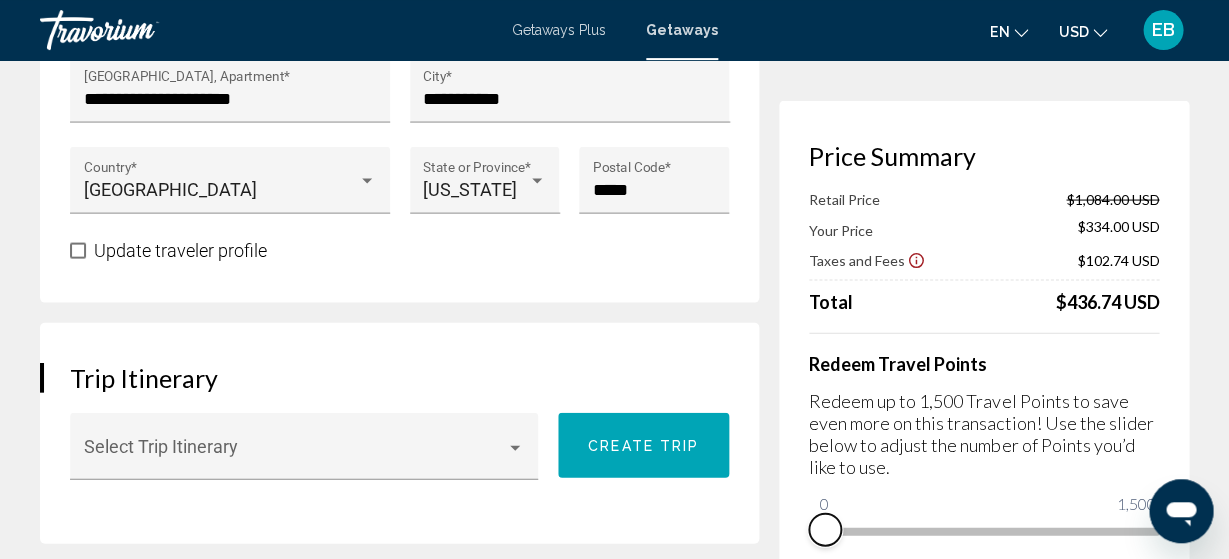 click on "Price Summary Retail Price  $1,084.00 USD  Your Price $334.00 USD Taxes and Fees
$102.74 USD Total  $436.74 USD  Redeem  Travel Points Redeem up to 1,500  Travel Points to save even more on this transaction! Use the slider below to adjust the number of Points you’d like to use. 0 1,500 0" at bounding box center (984, 343) 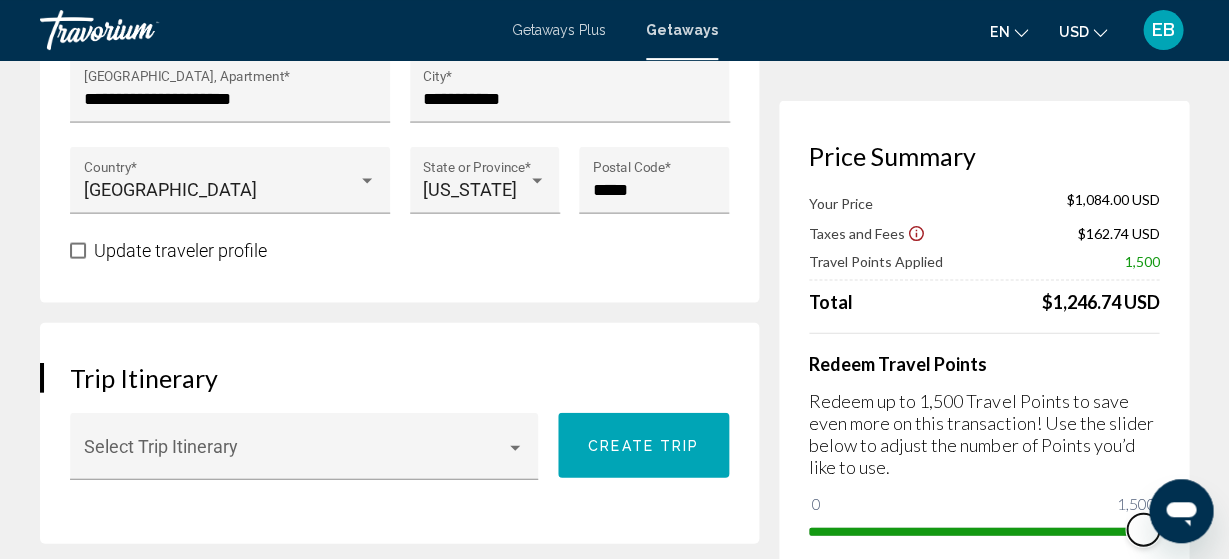 drag, startPoint x: 820, startPoint y: 503, endPoint x: 1224, endPoint y: 510, distance: 404.06064 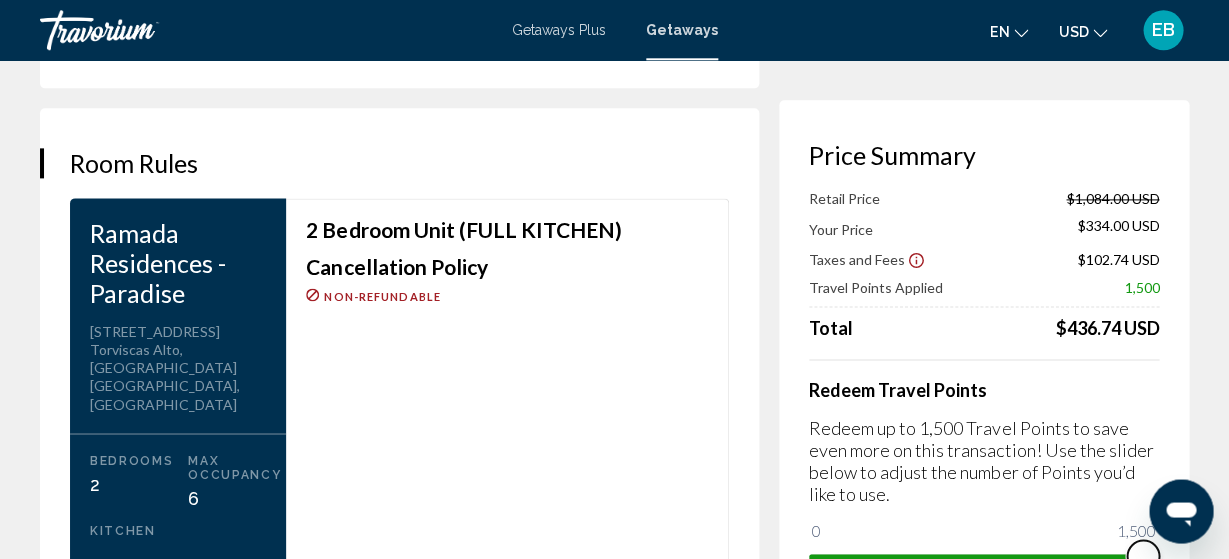 scroll, scrollTop: 2565, scrollLeft: 0, axis: vertical 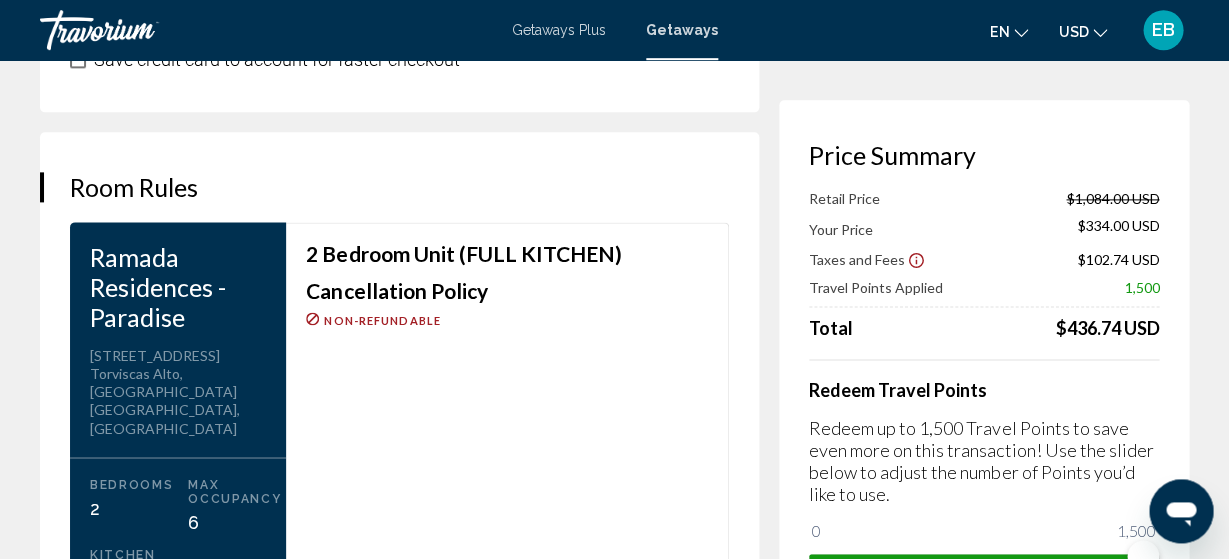 drag, startPoint x: 121, startPoint y: 441, endPoint x: 93, endPoint y: 372, distance: 74.46476 